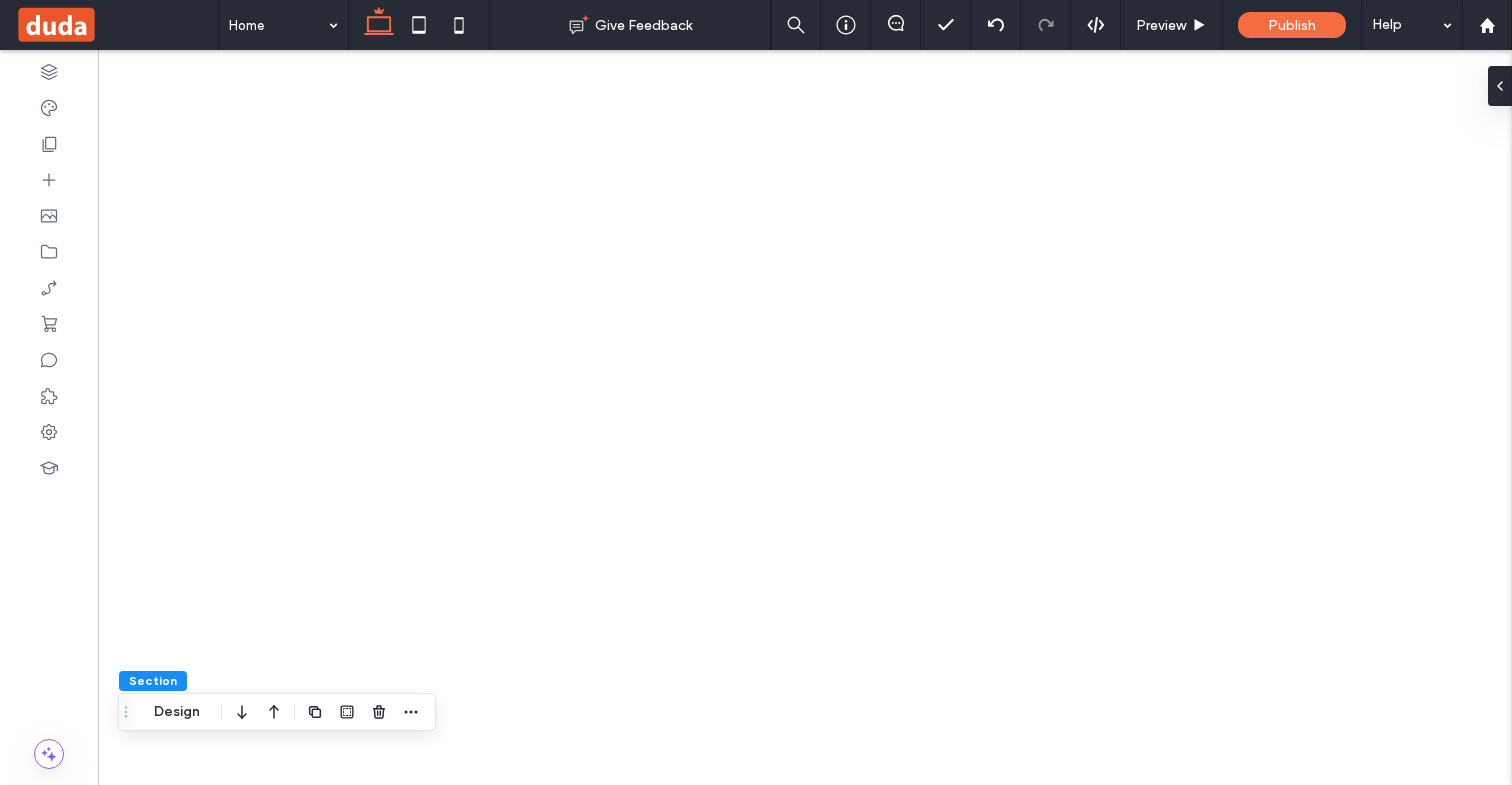 scroll, scrollTop: 0, scrollLeft: 0, axis: both 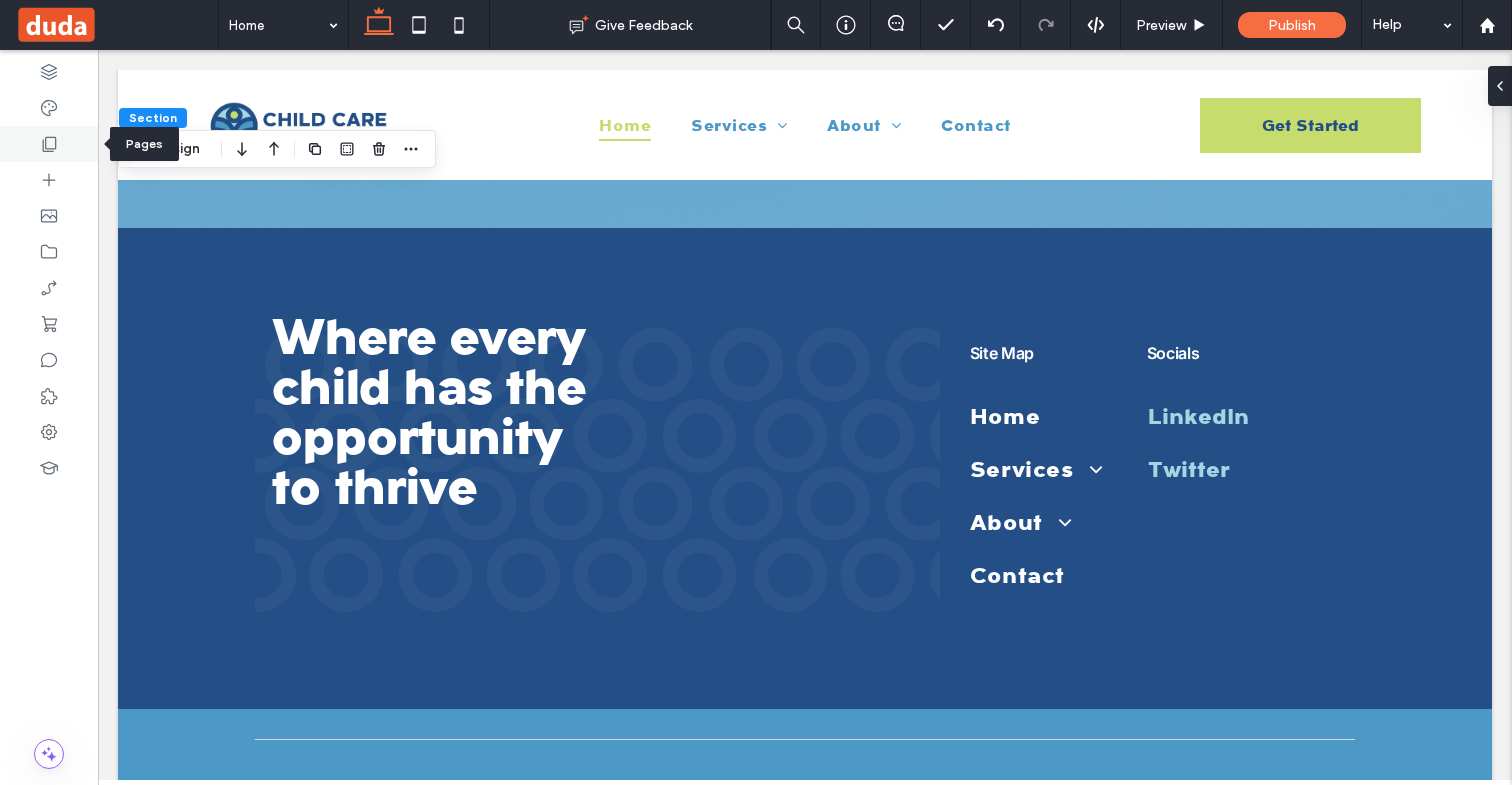 click at bounding box center [49, 144] 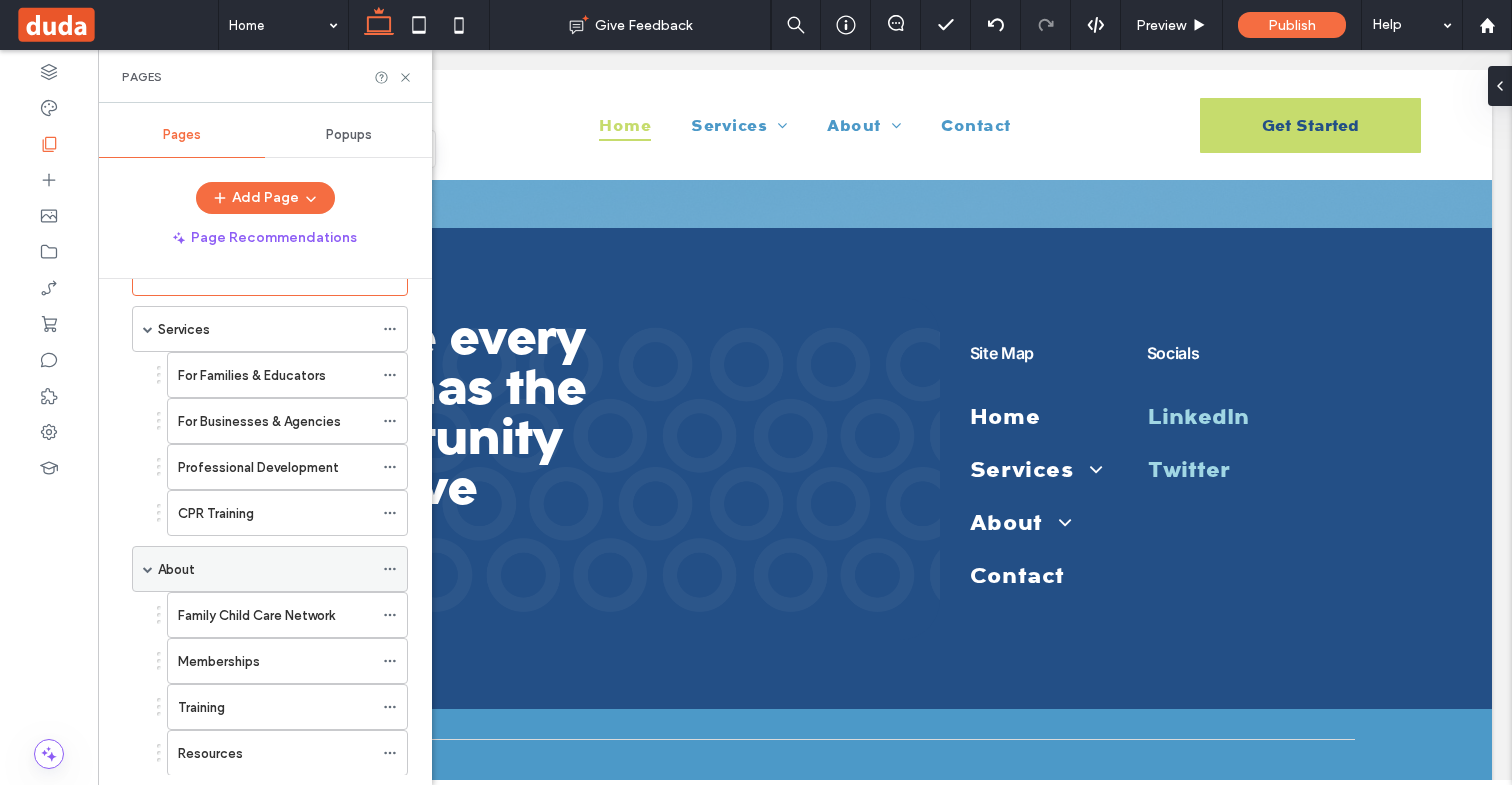 scroll, scrollTop: 77, scrollLeft: 0, axis: vertical 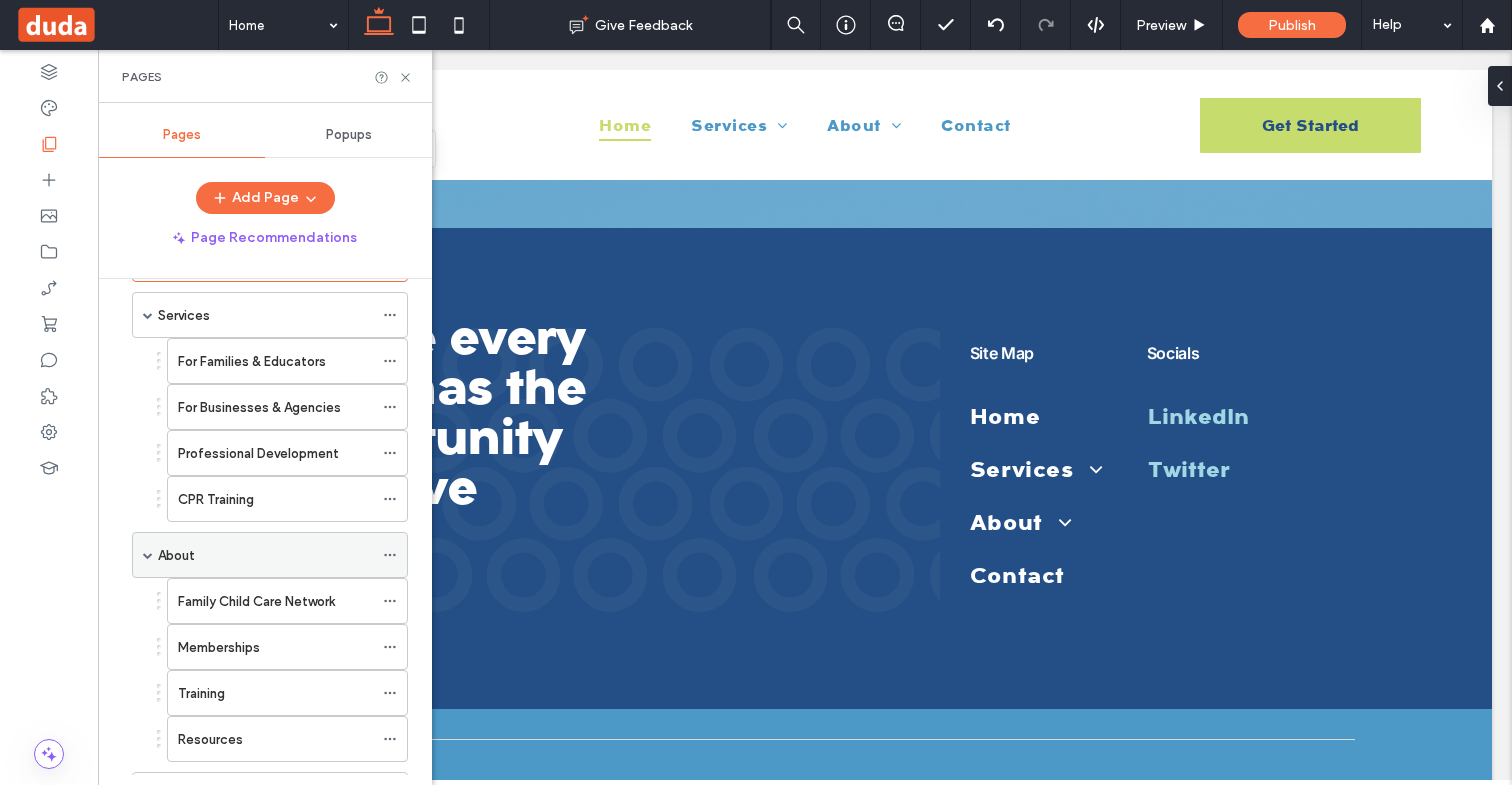 click on "About" at bounding box center [265, 555] 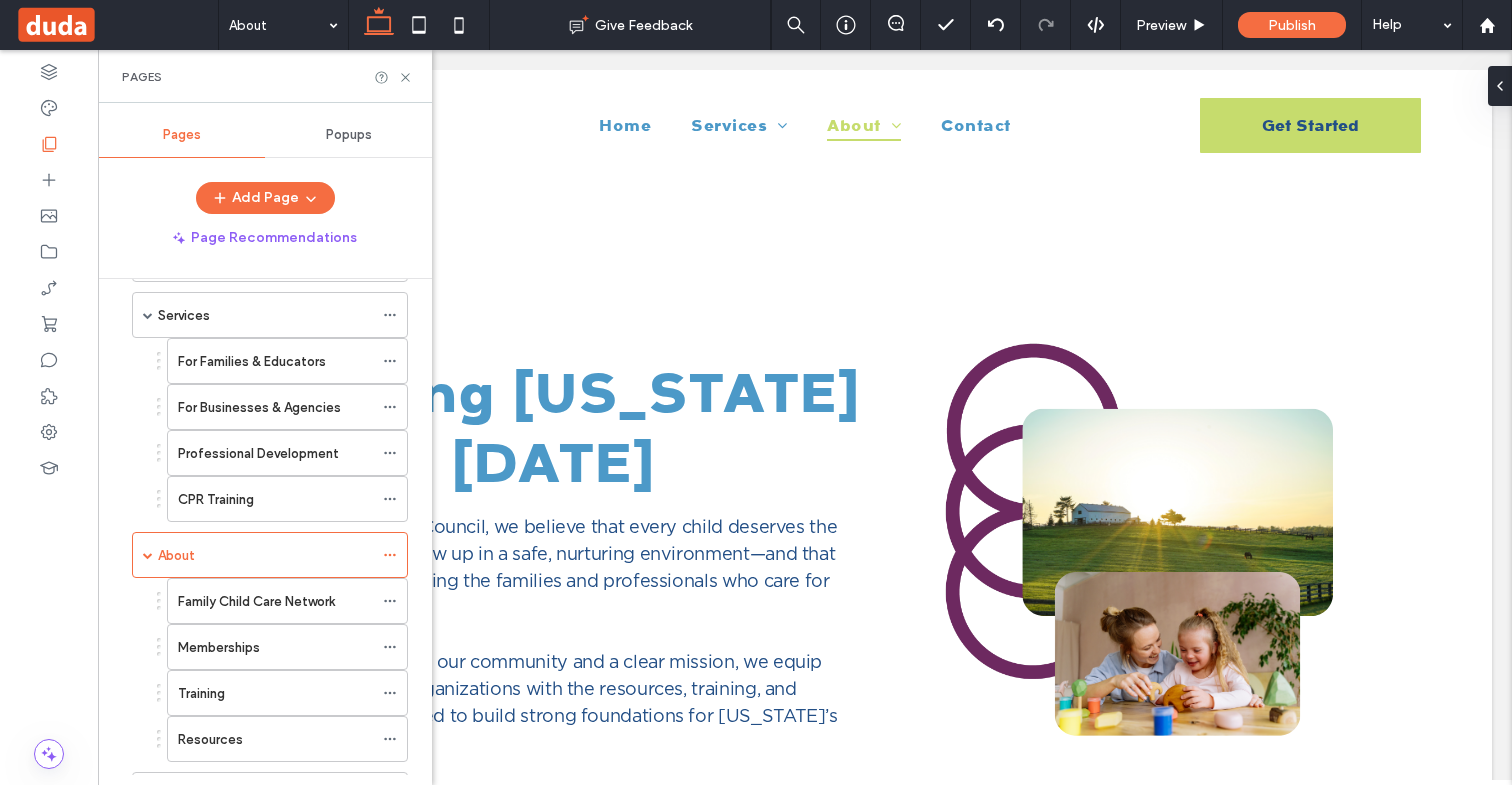 scroll, scrollTop: 0, scrollLeft: 0, axis: both 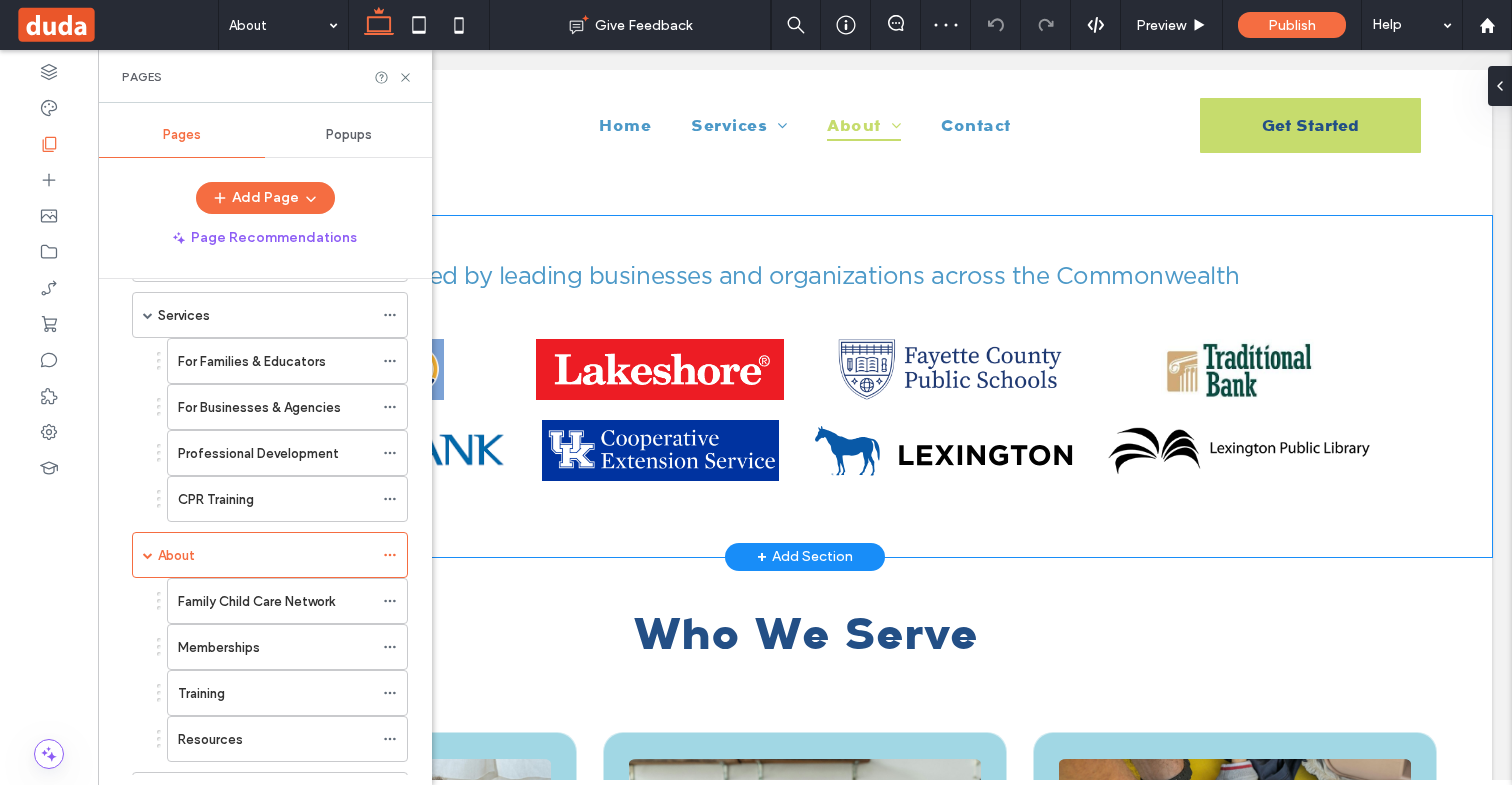 click on "Trusted by leading businesses and organizations across the Commonwealth
Button
Button
Button
Button
Button
Button
Button
Button" at bounding box center [805, 386] 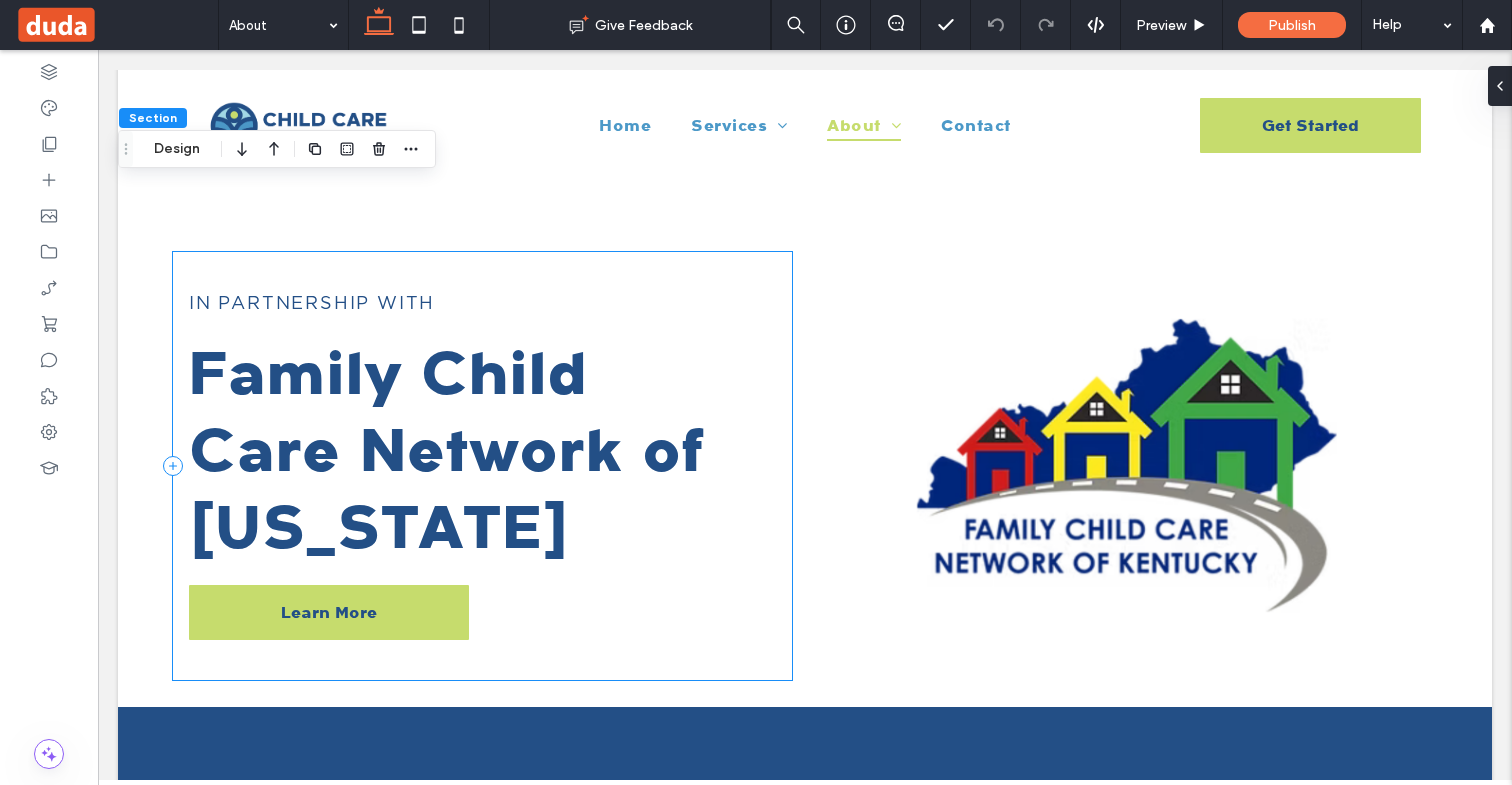 scroll, scrollTop: 4941, scrollLeft: 0, axis: vertical 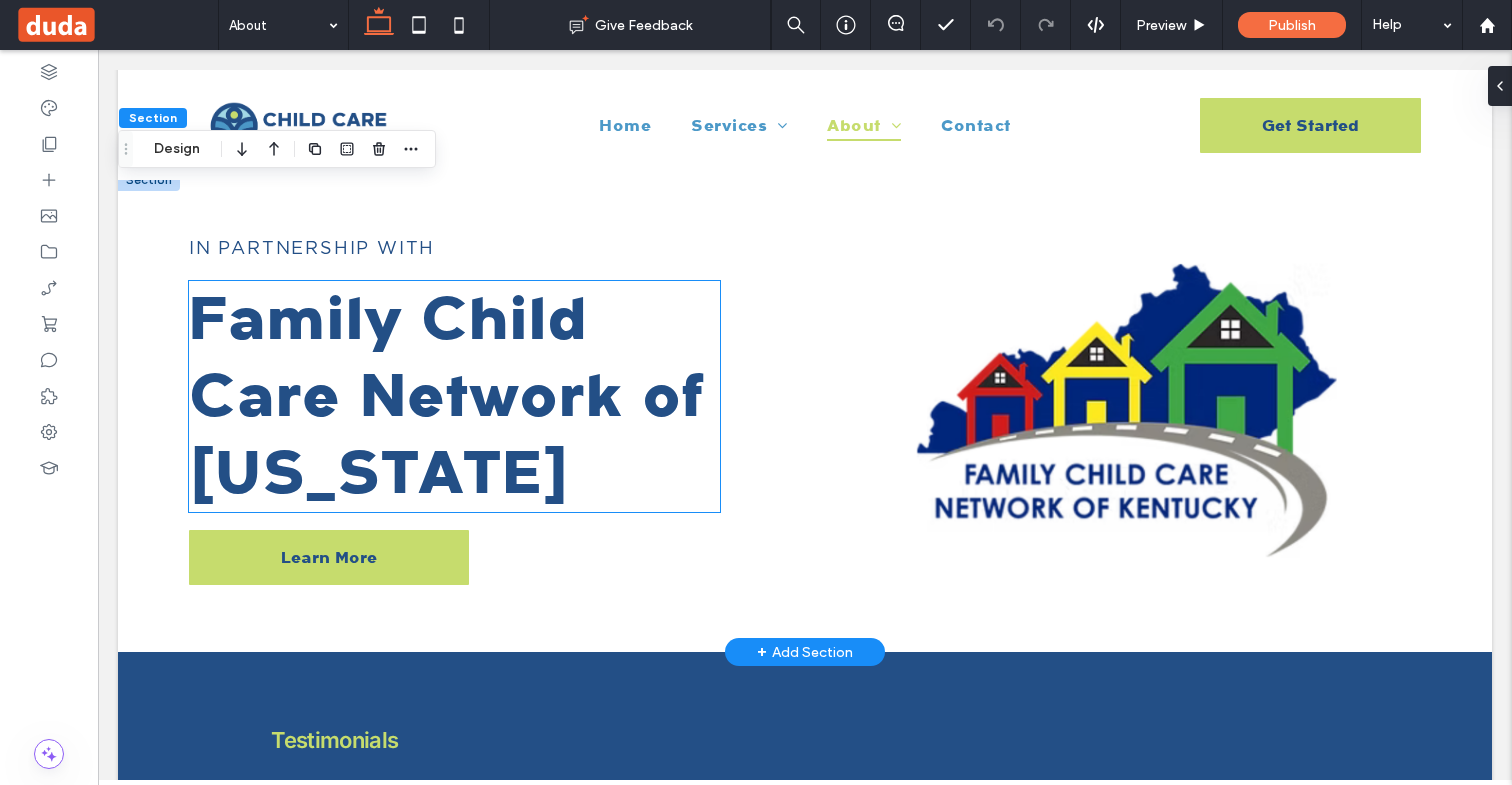 click on "Family Child Care Network of [US_STATE]" at bounding box center (447, 396) 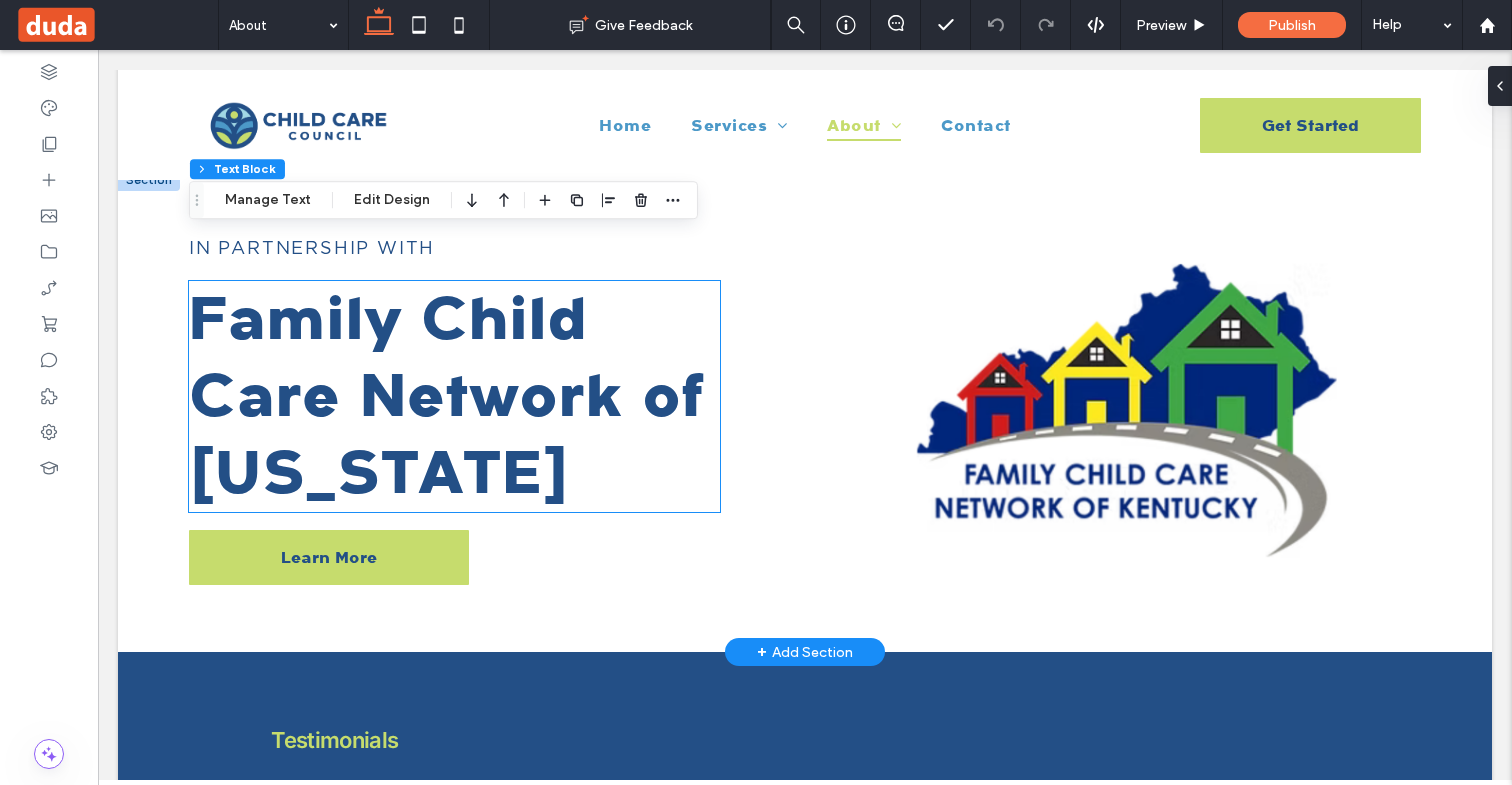 click on "Family Child Care Network of [US_STATE]" at bounding box center (447, 396) 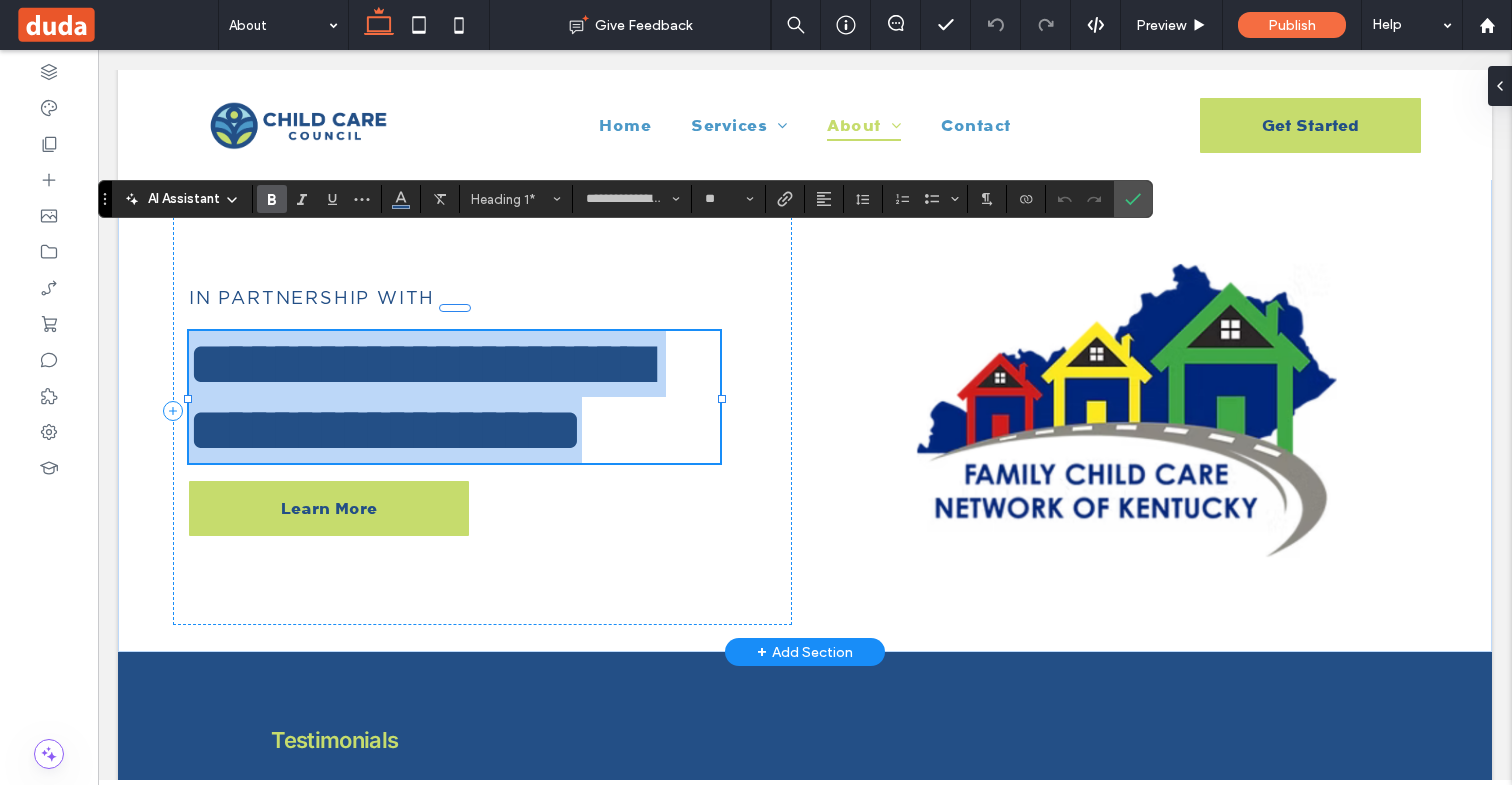 click on "**********" at bounding box center (419, 397) 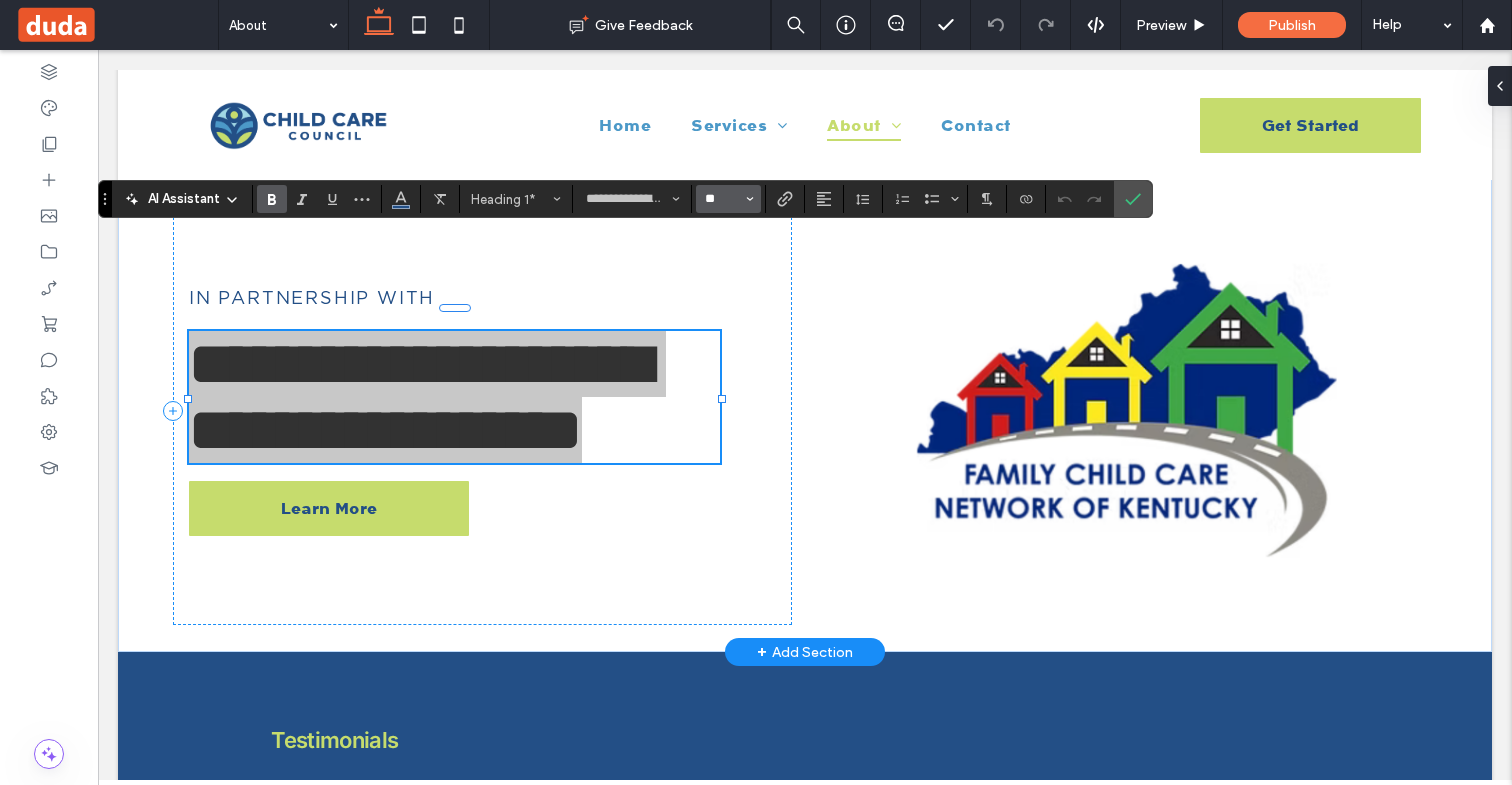 click on "**" at bounding box center [722, 199] 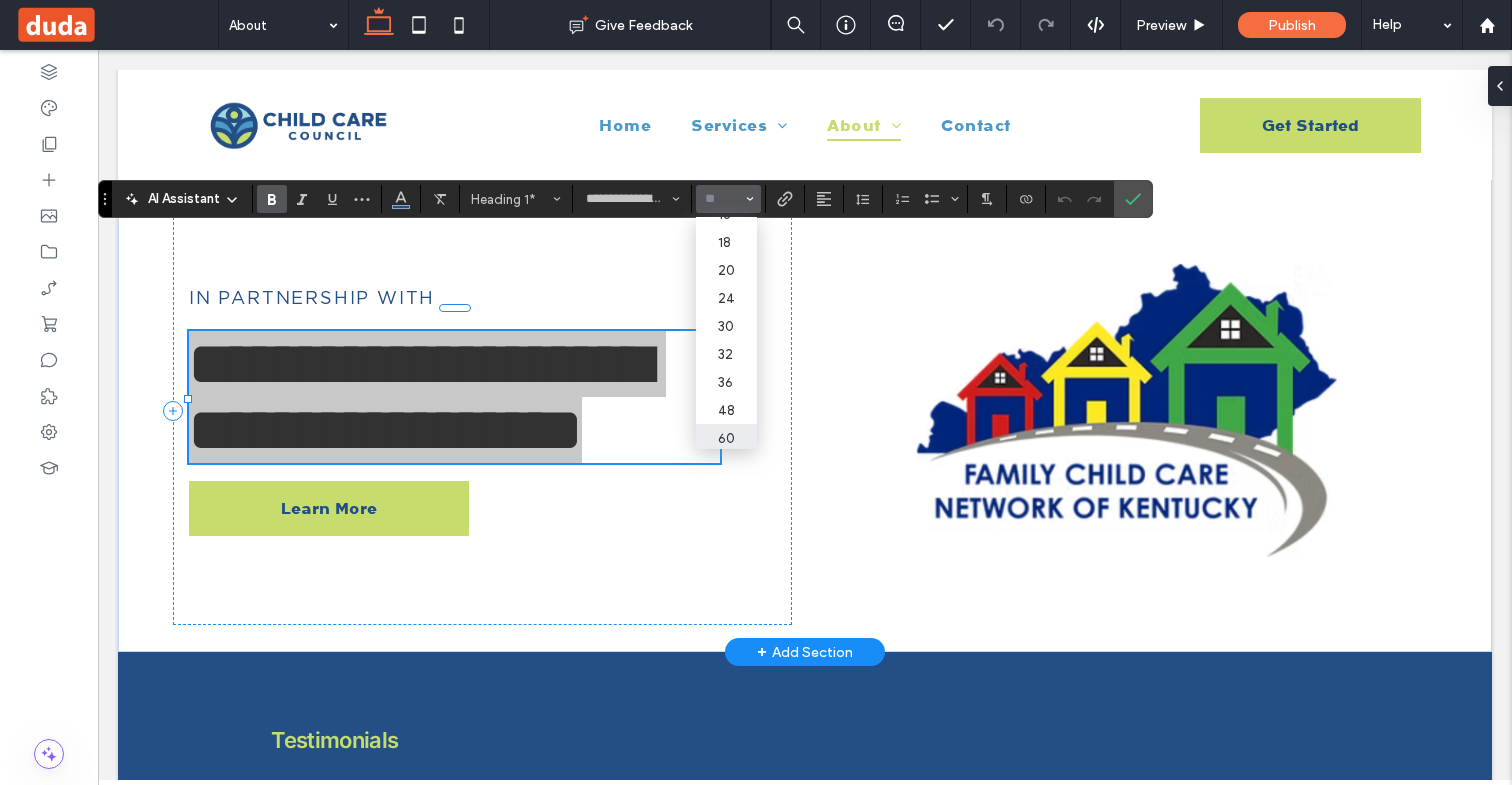 scroll, scrollTop: 218, scrollLeft: 0, axis: vertical 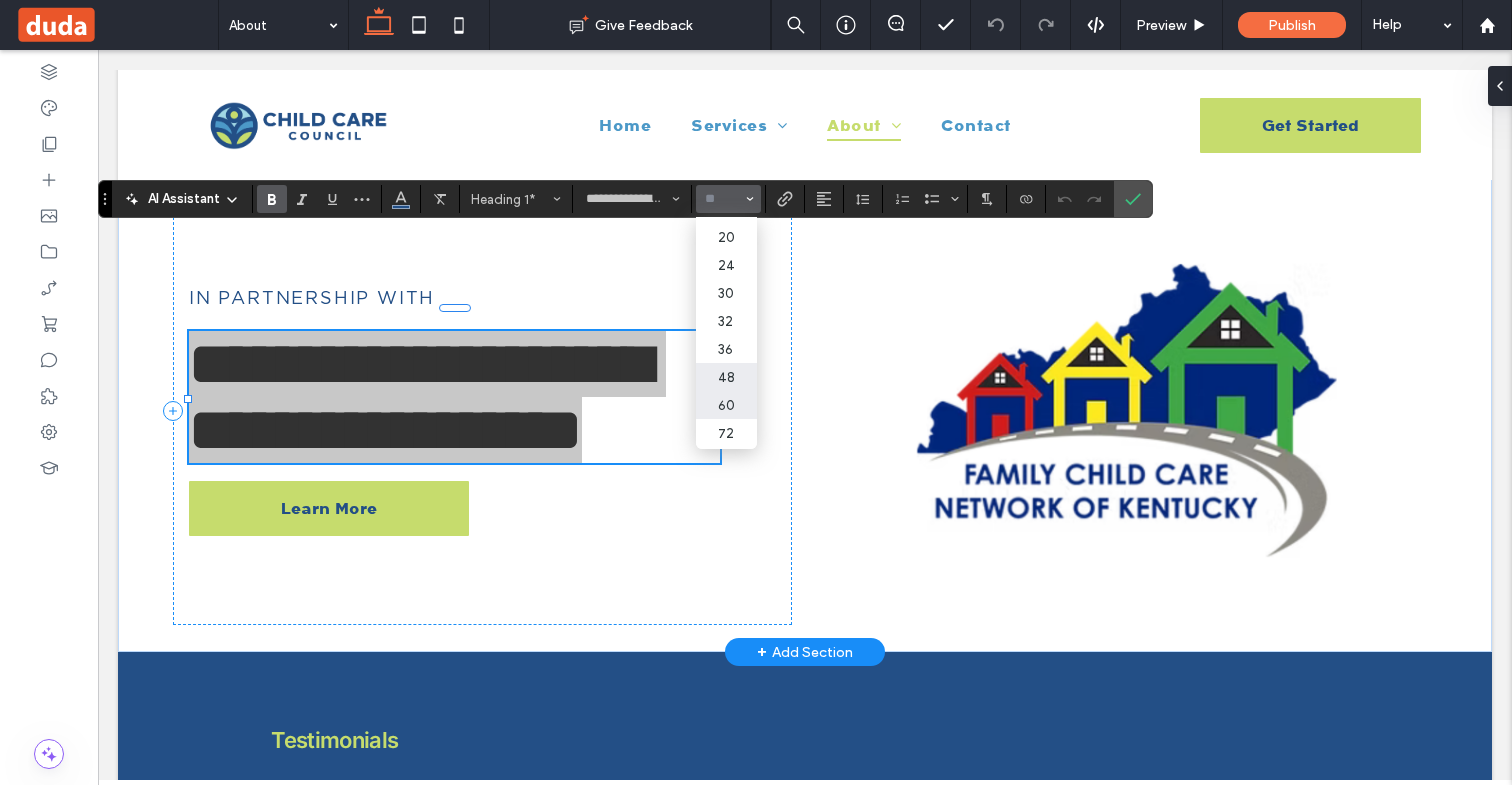 click on "48" at bounding box center (726, 377) 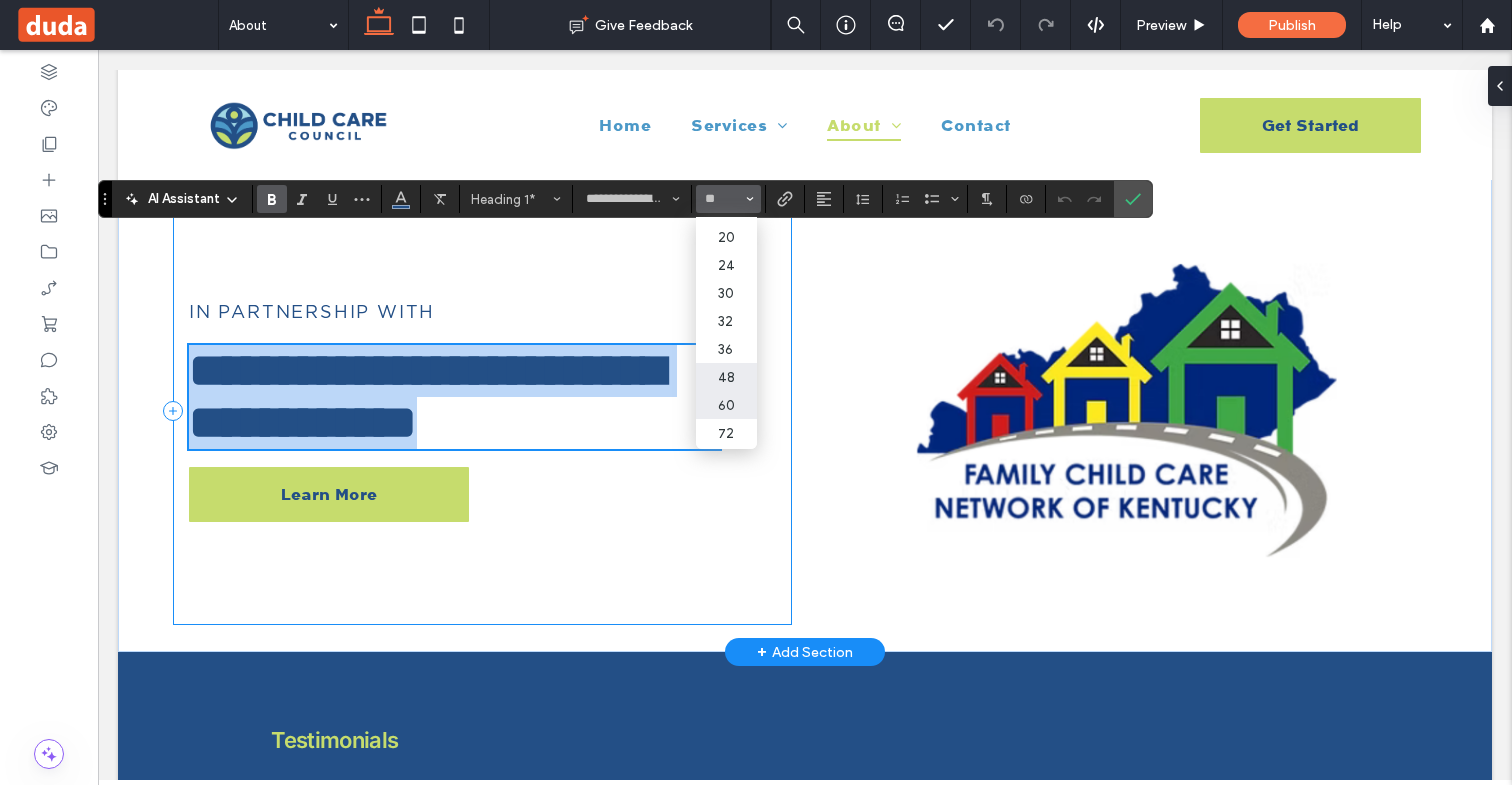 type on "**" 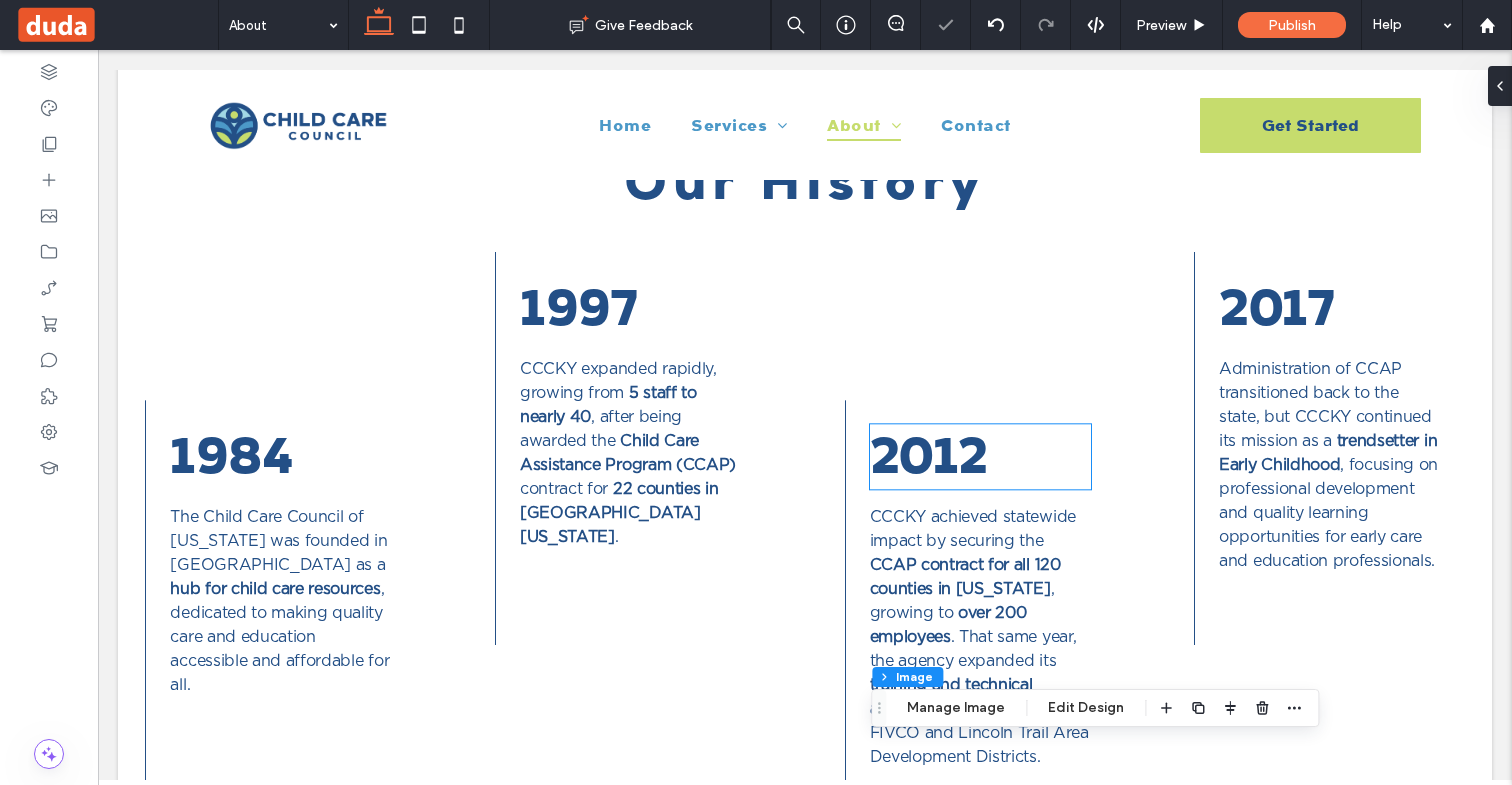 scroll, scrollTop: 632, scrollLeft: 0, axis: vertical 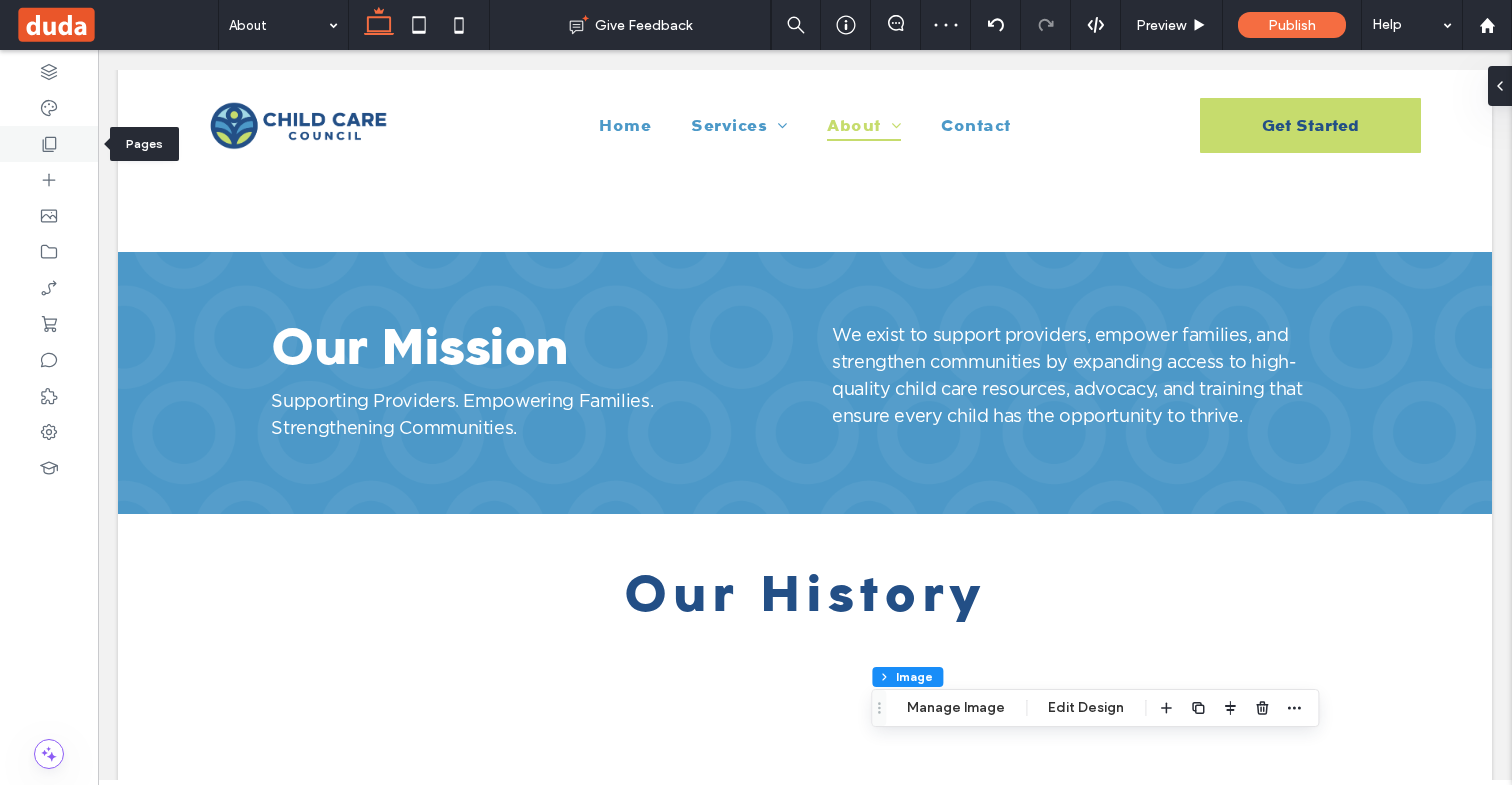 click 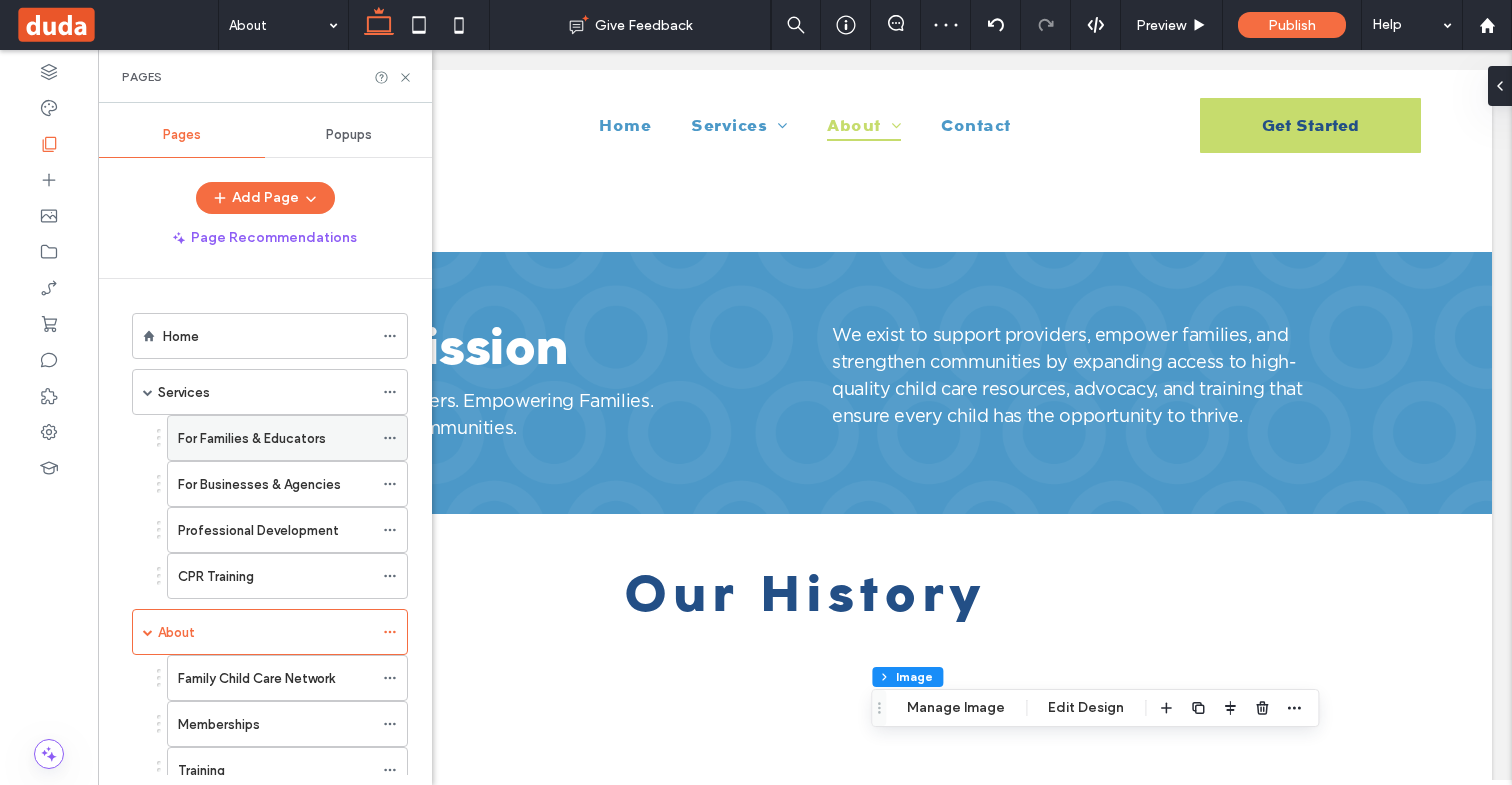click on "For Families & Educators" at bounding box center (252, 438) 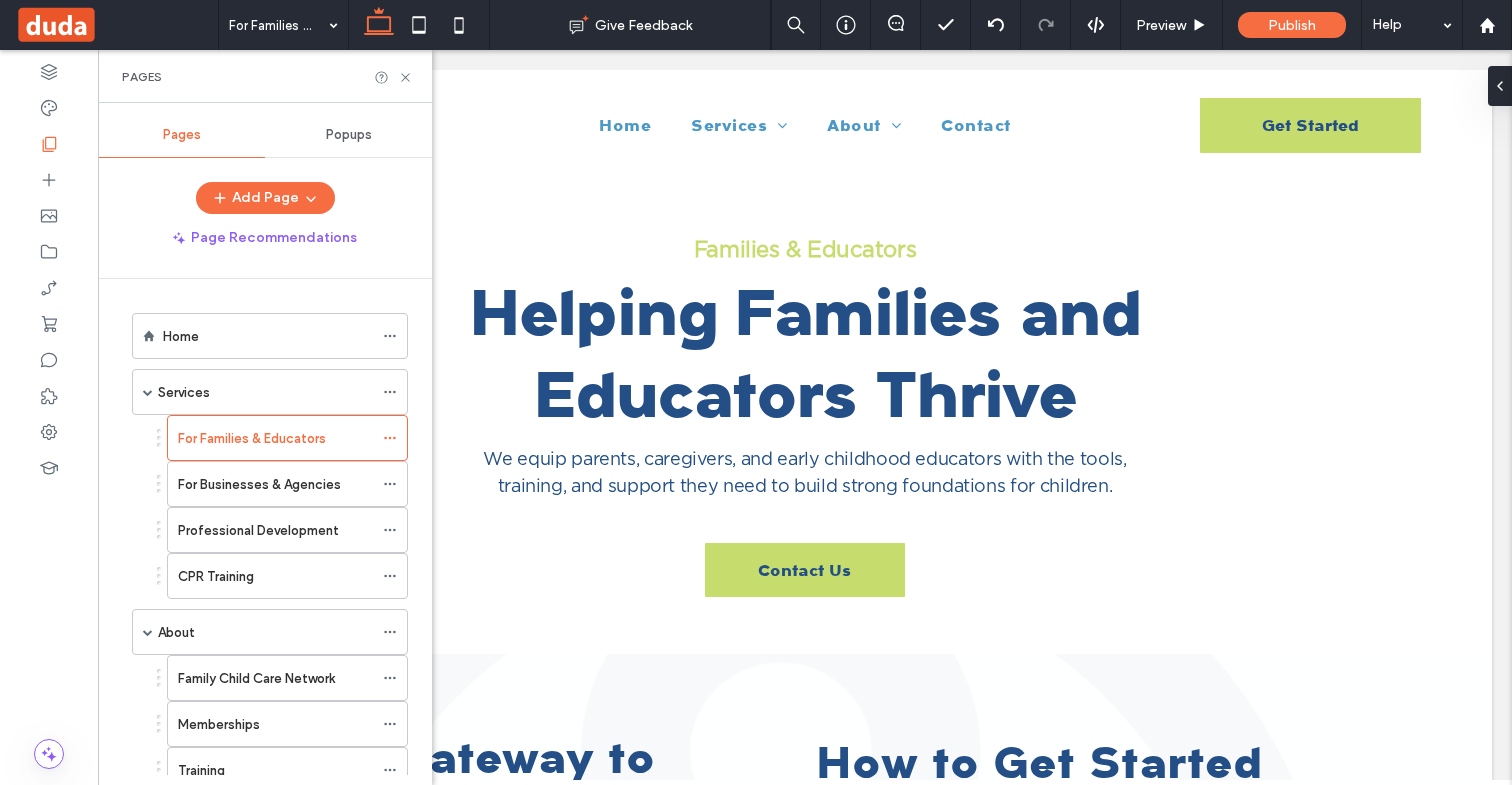 scroll, scrollTop: 0, scrollLeft: 0, axis: both 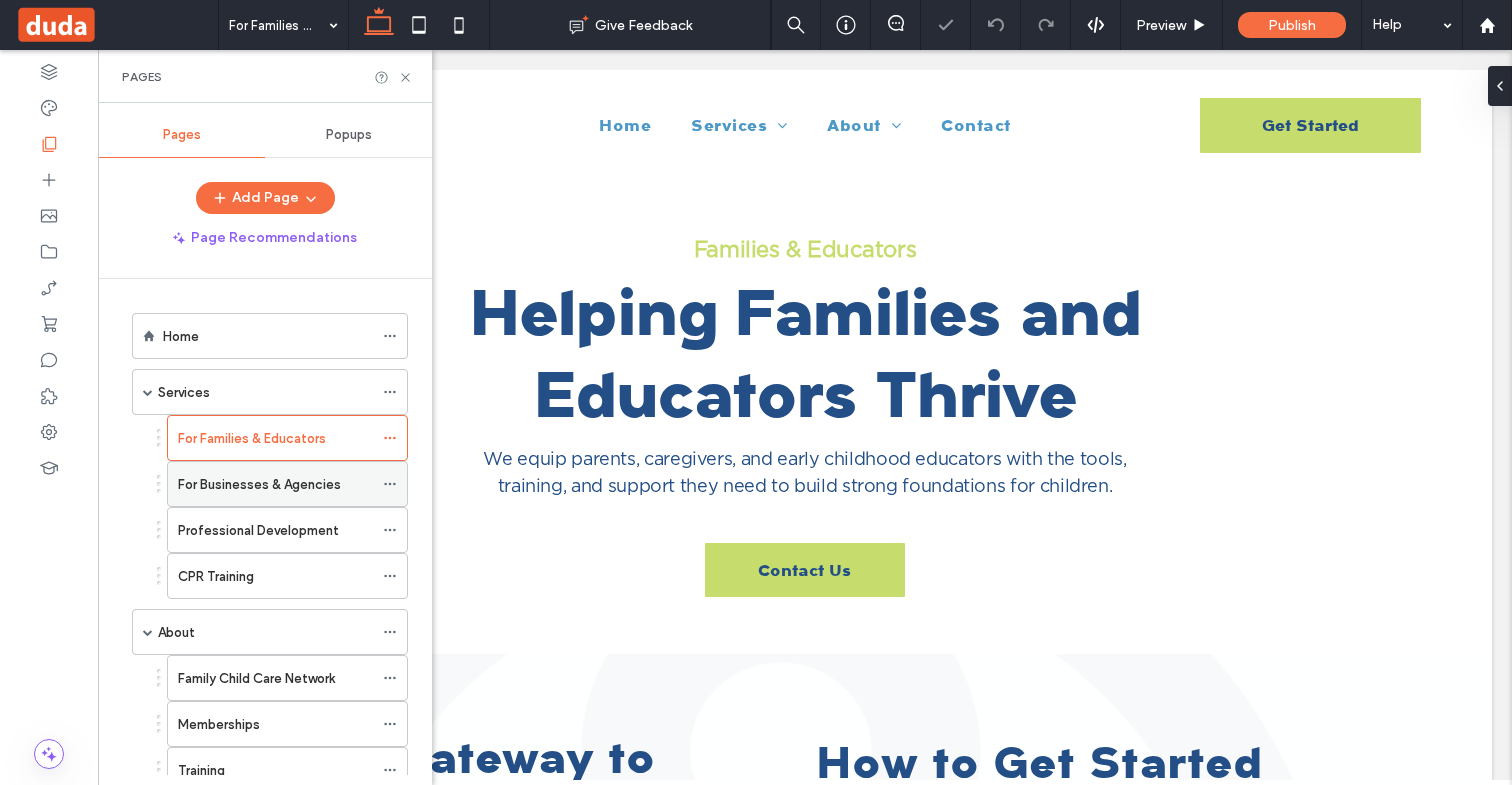 click on "For Businesses & Agencies" at bounding box center [259, 484] 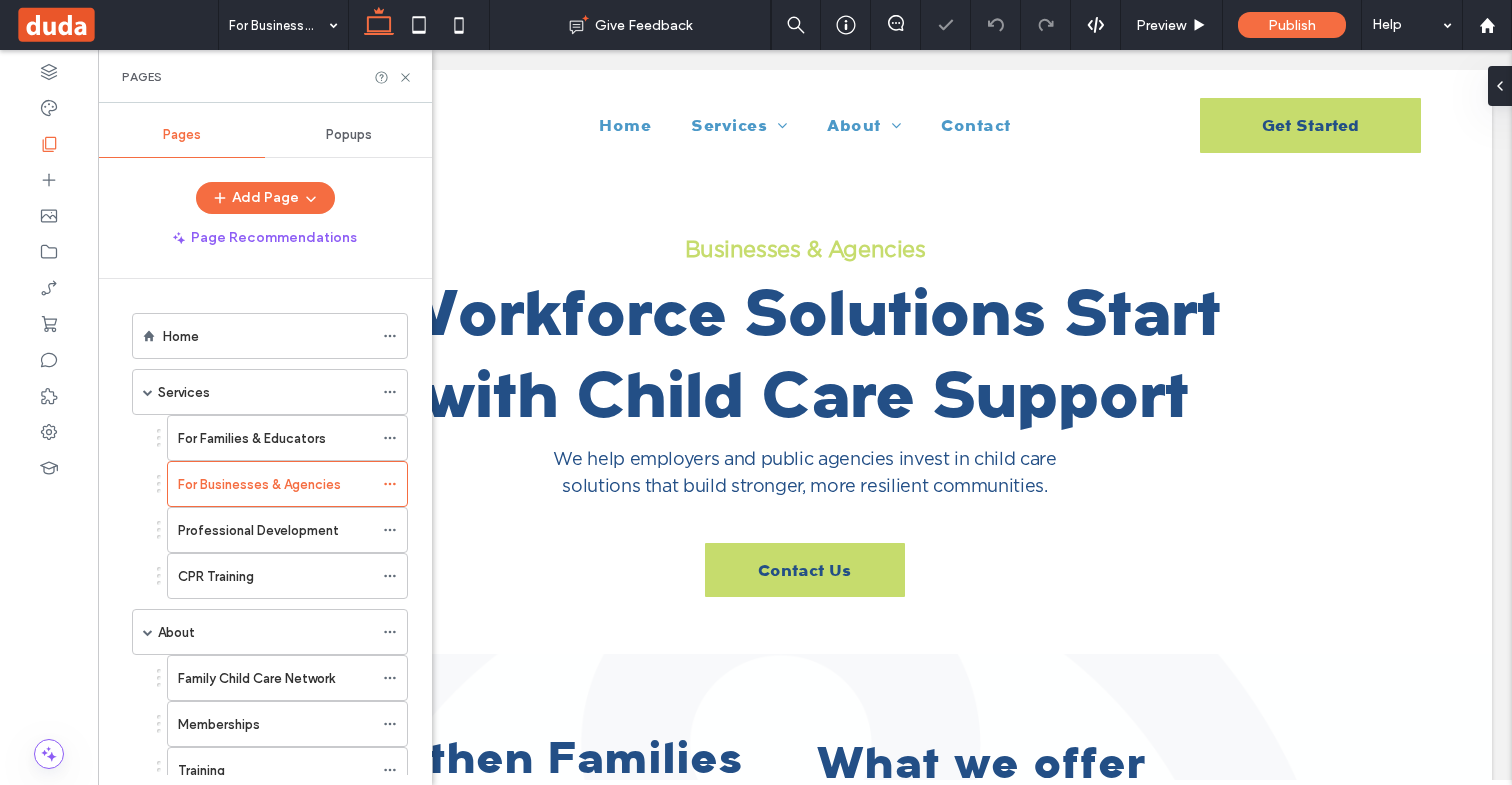 scroll, scrollTop: 0, scrollLeft: 0, axis: both 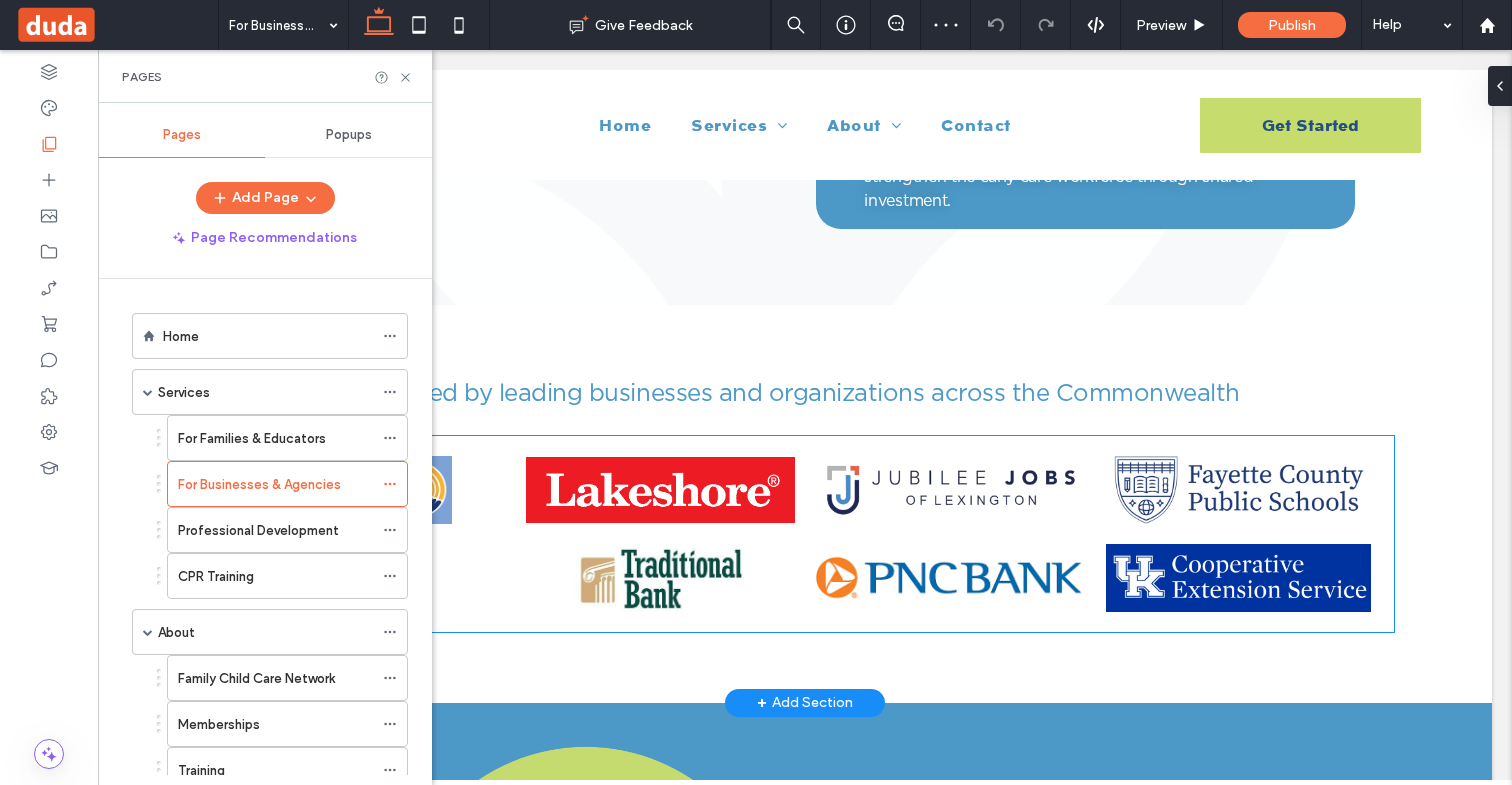 click on "Button
Button
Button
Button
Button
Button
Button
Button" at bounding box center (804, 534) 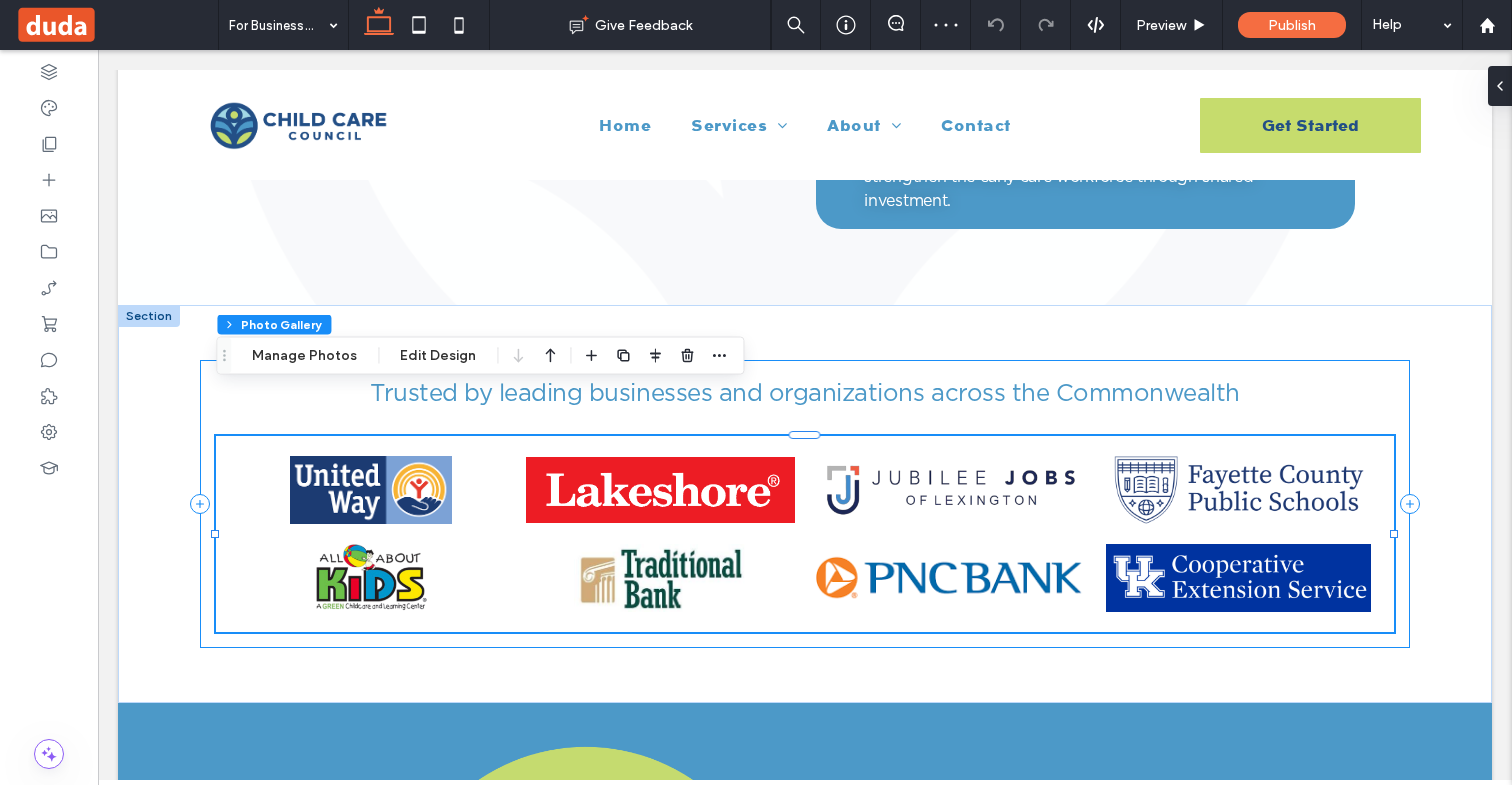 click on "Section Column Photo Gallery Manage Photos Edit Design" at bounding box center [480, 356] 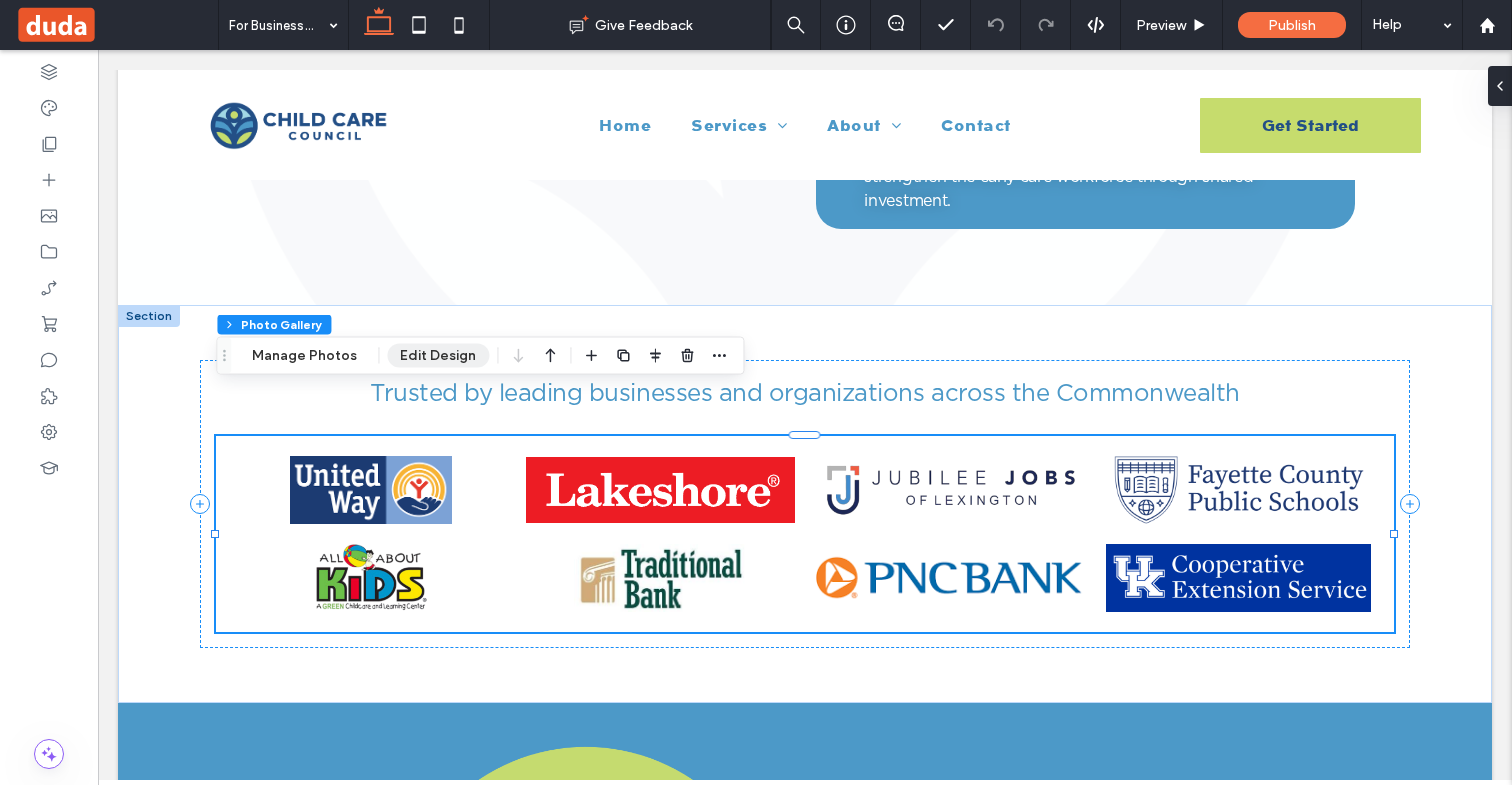 click on "Edit Design" at bounding box center (438, 356) 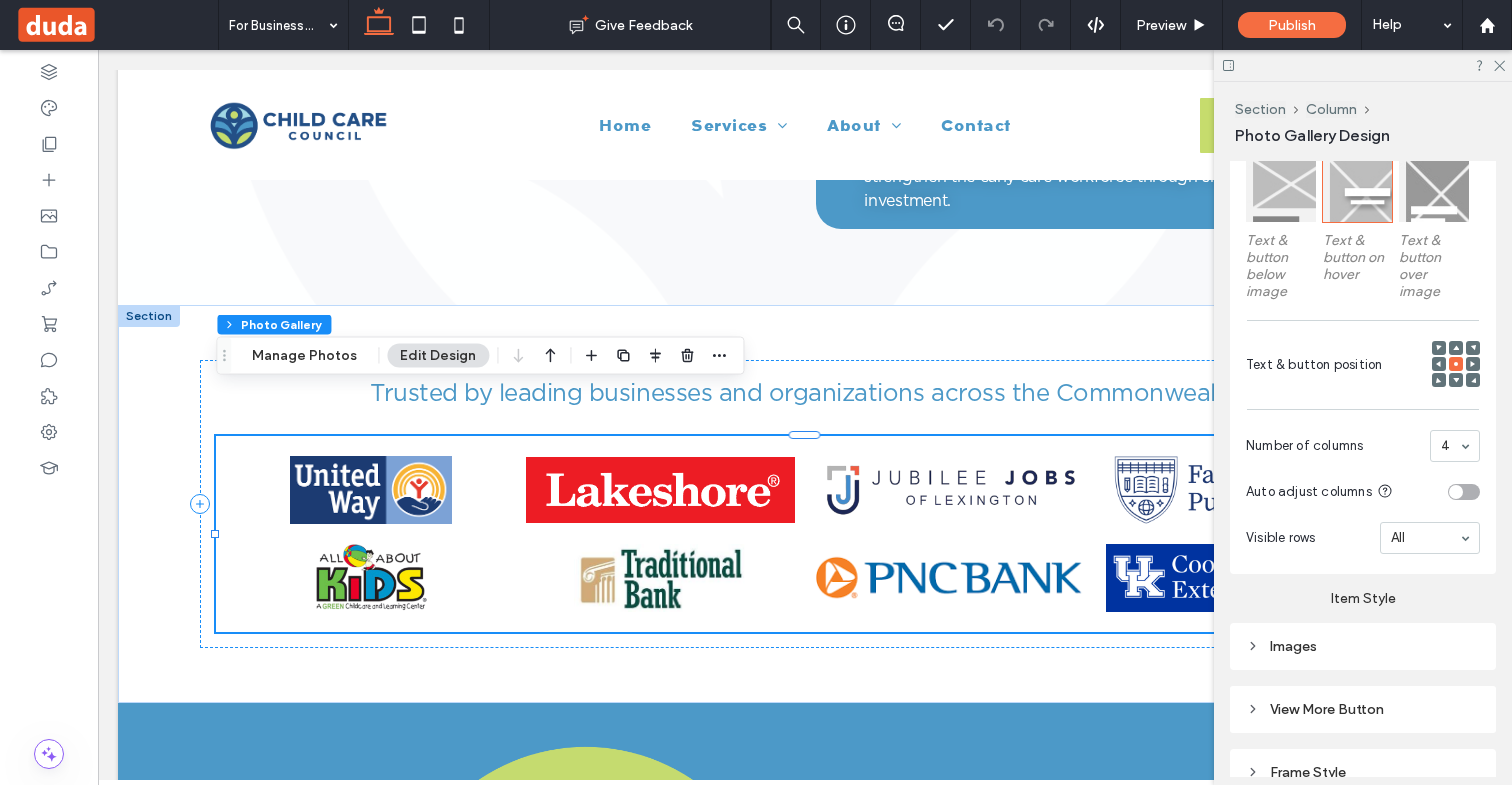 scroll, scrollTop: 721, scrollLeft: 0, axis: vertical 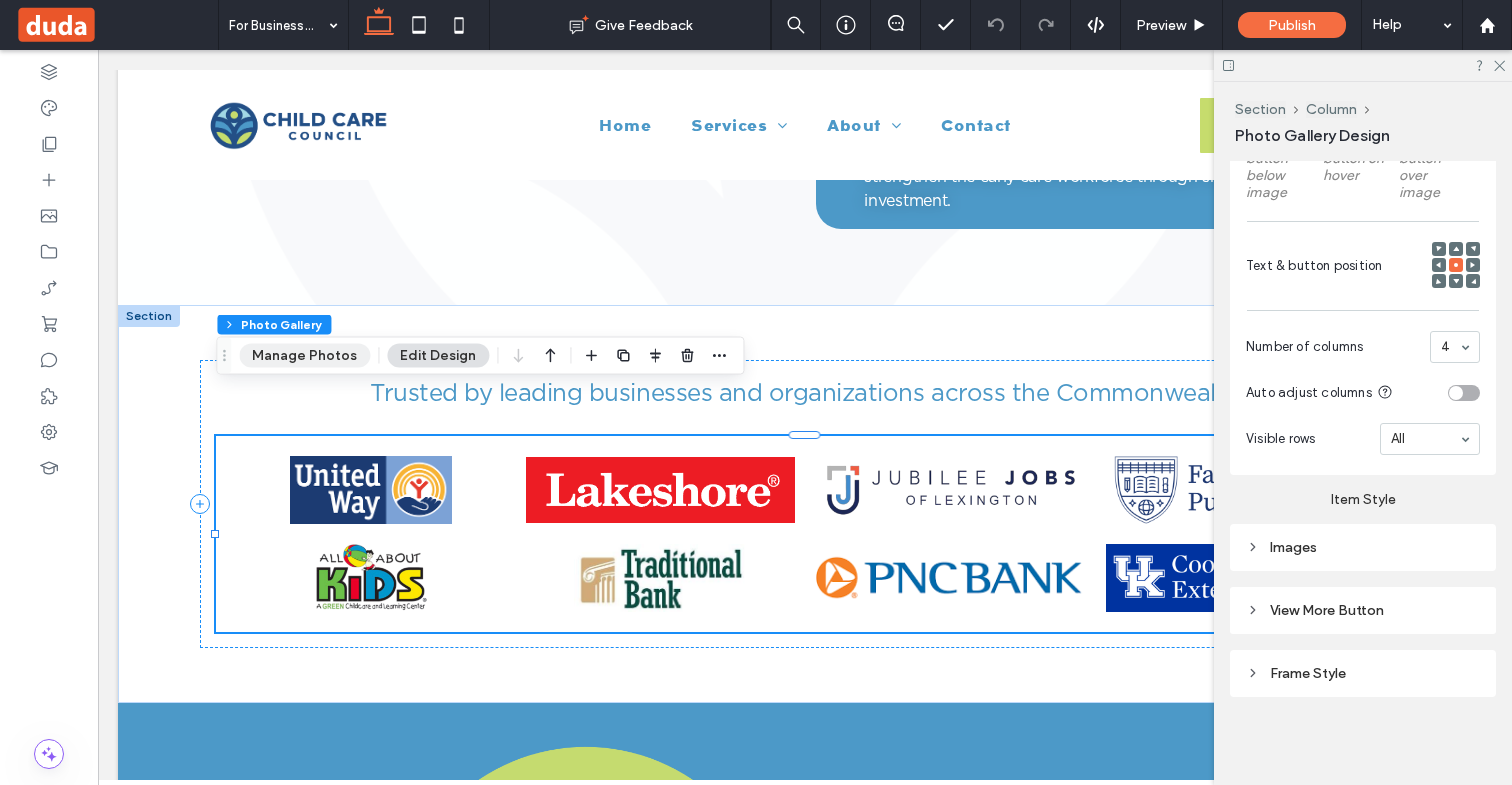 click on "Manage Photos" at bounding box center [304, 356] 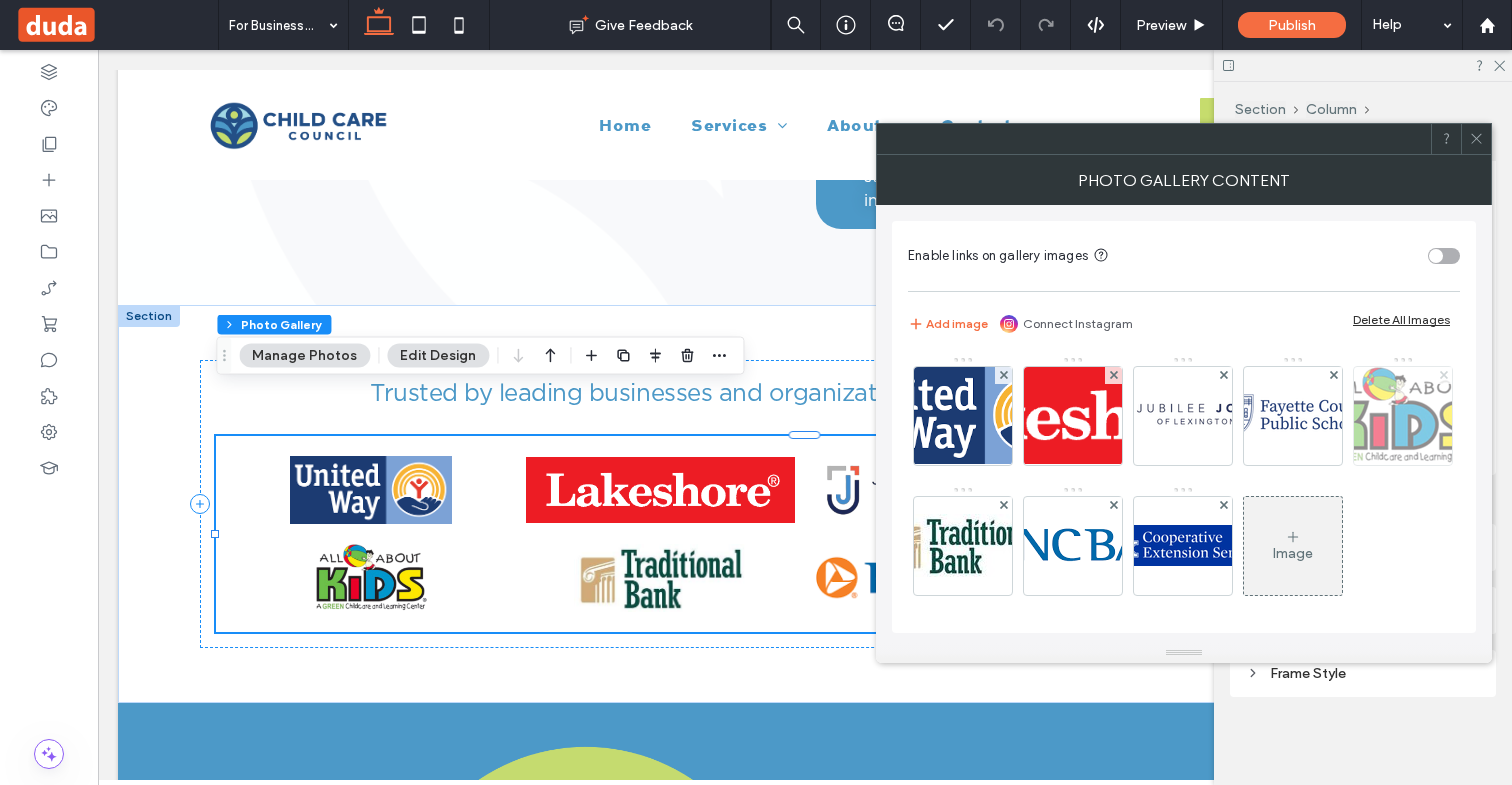click 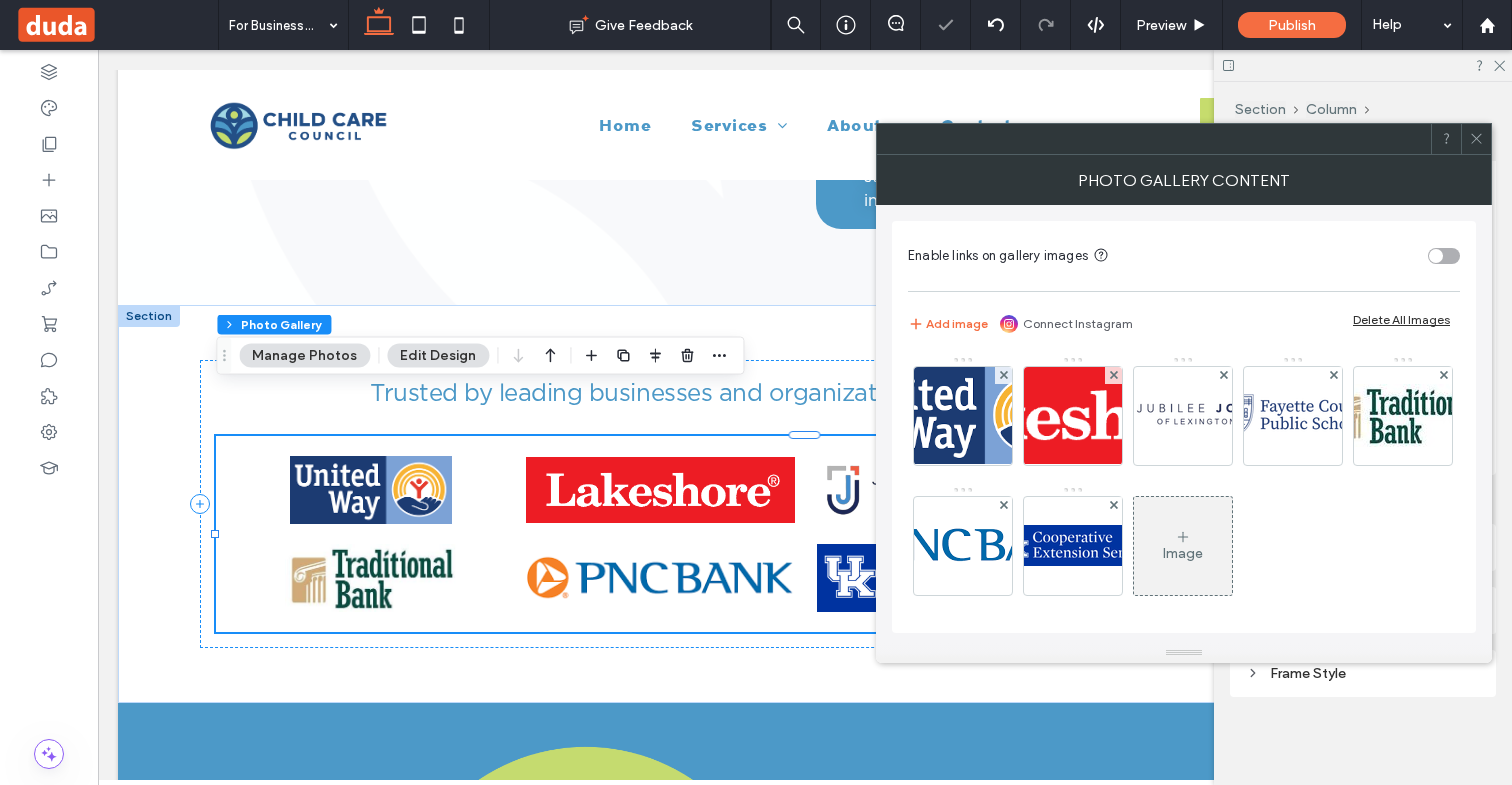 click on "Image" at bounding box center [1183, 546] 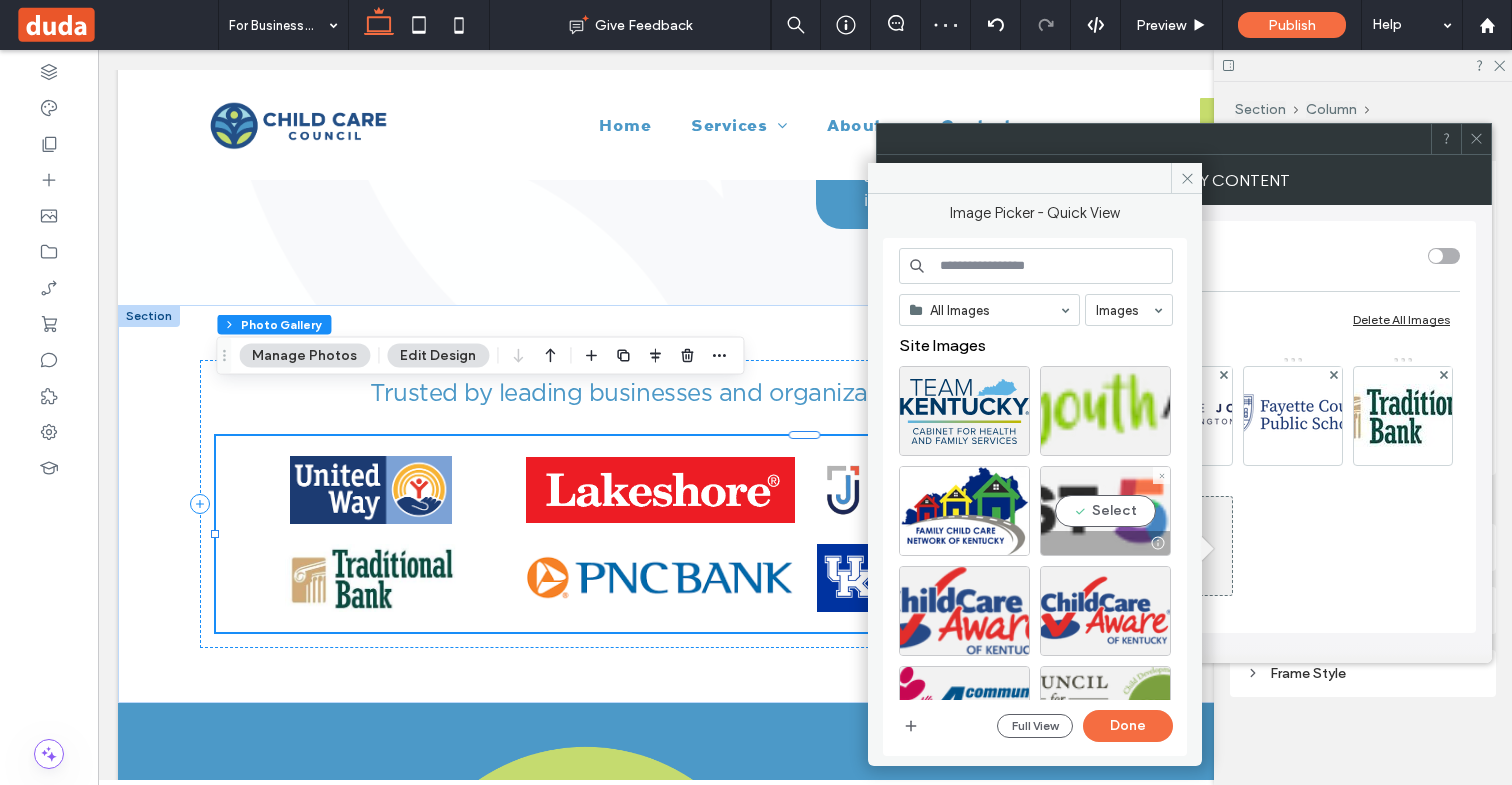 click on "Select" at bounding box center [1105, 511] 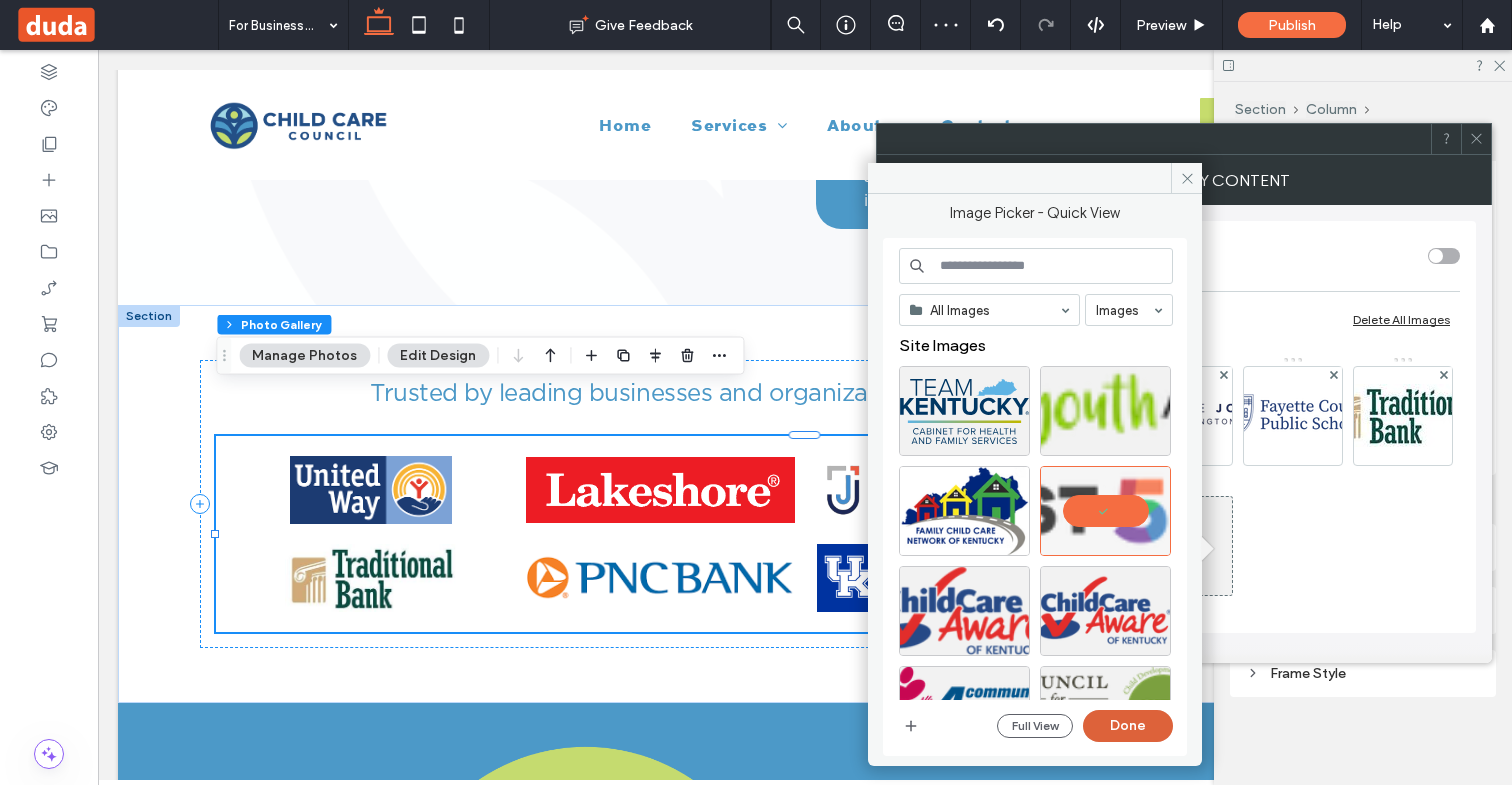 click on "Done" at bounding box center (1128, 726) 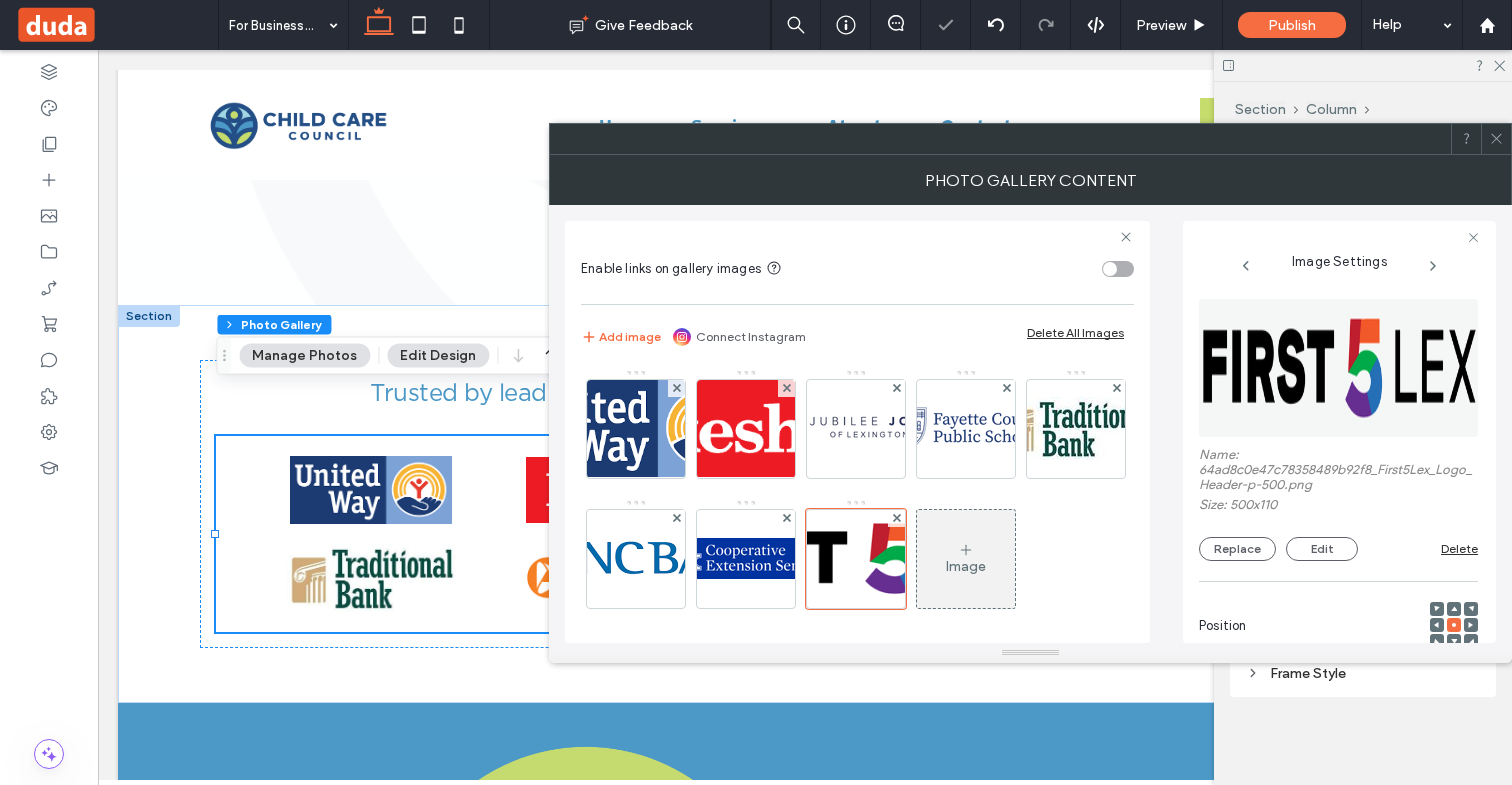 click 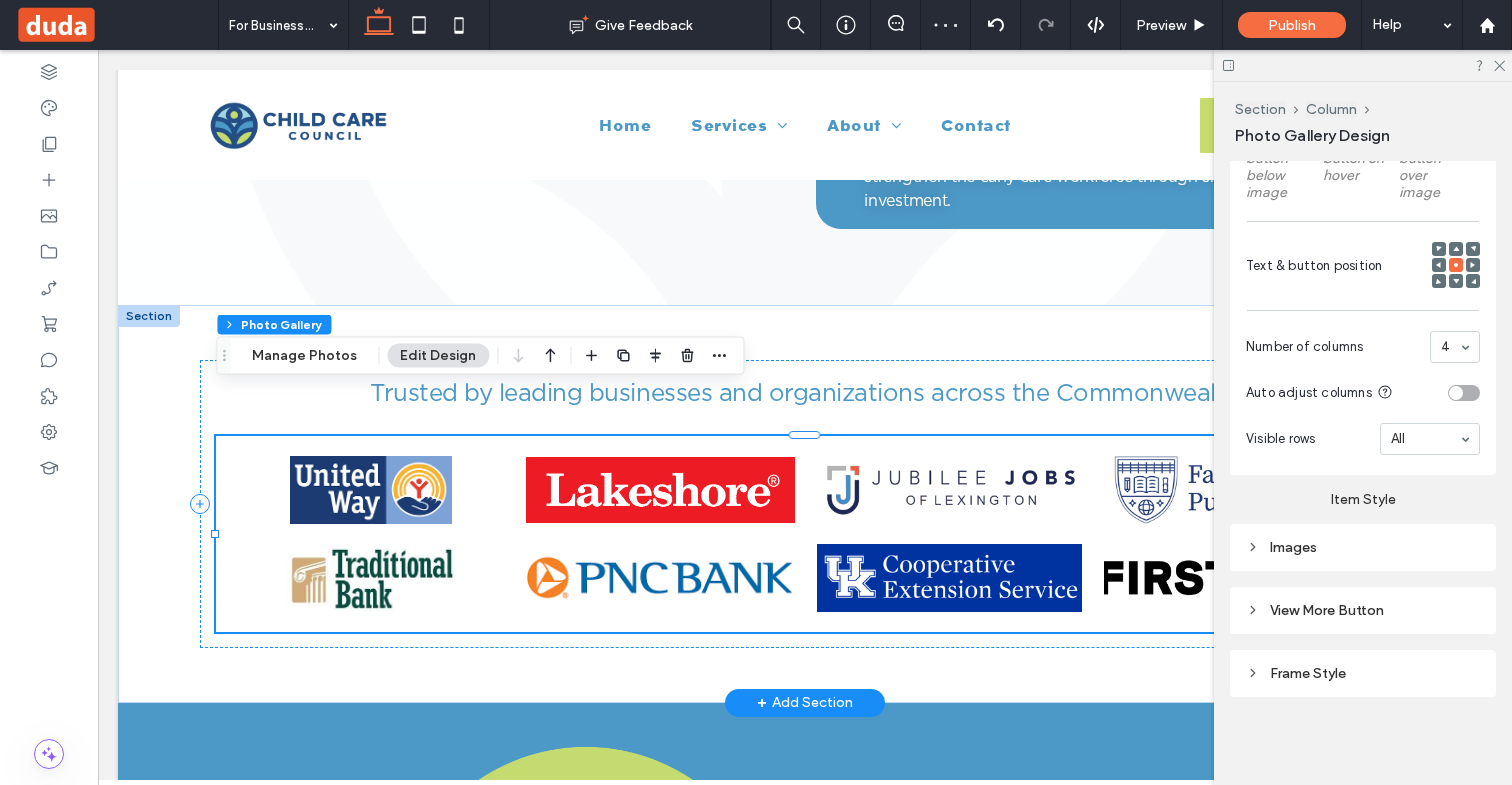 click at bounding box center (1238, 578) 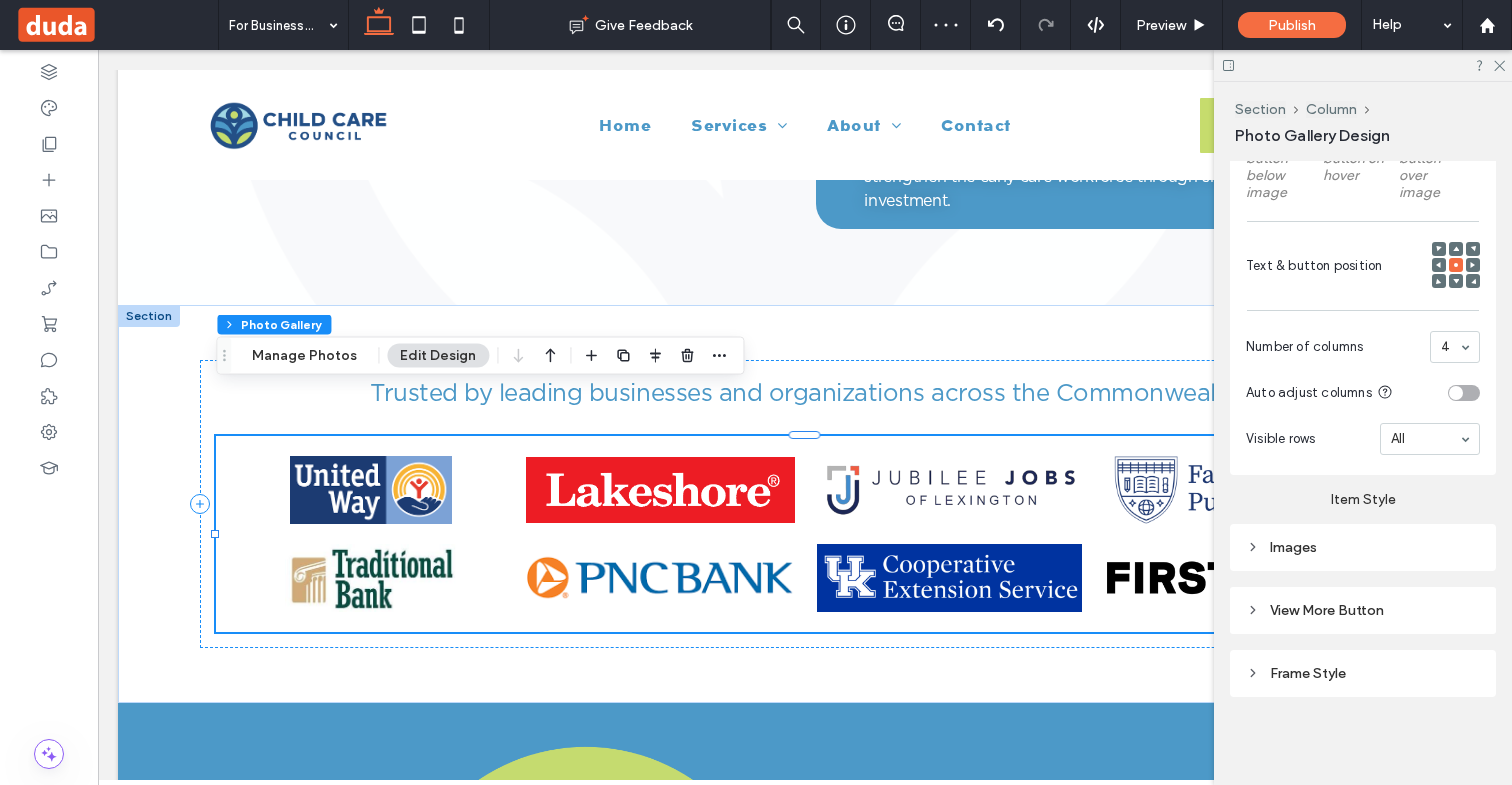 click at bounding box center (1363, 65) 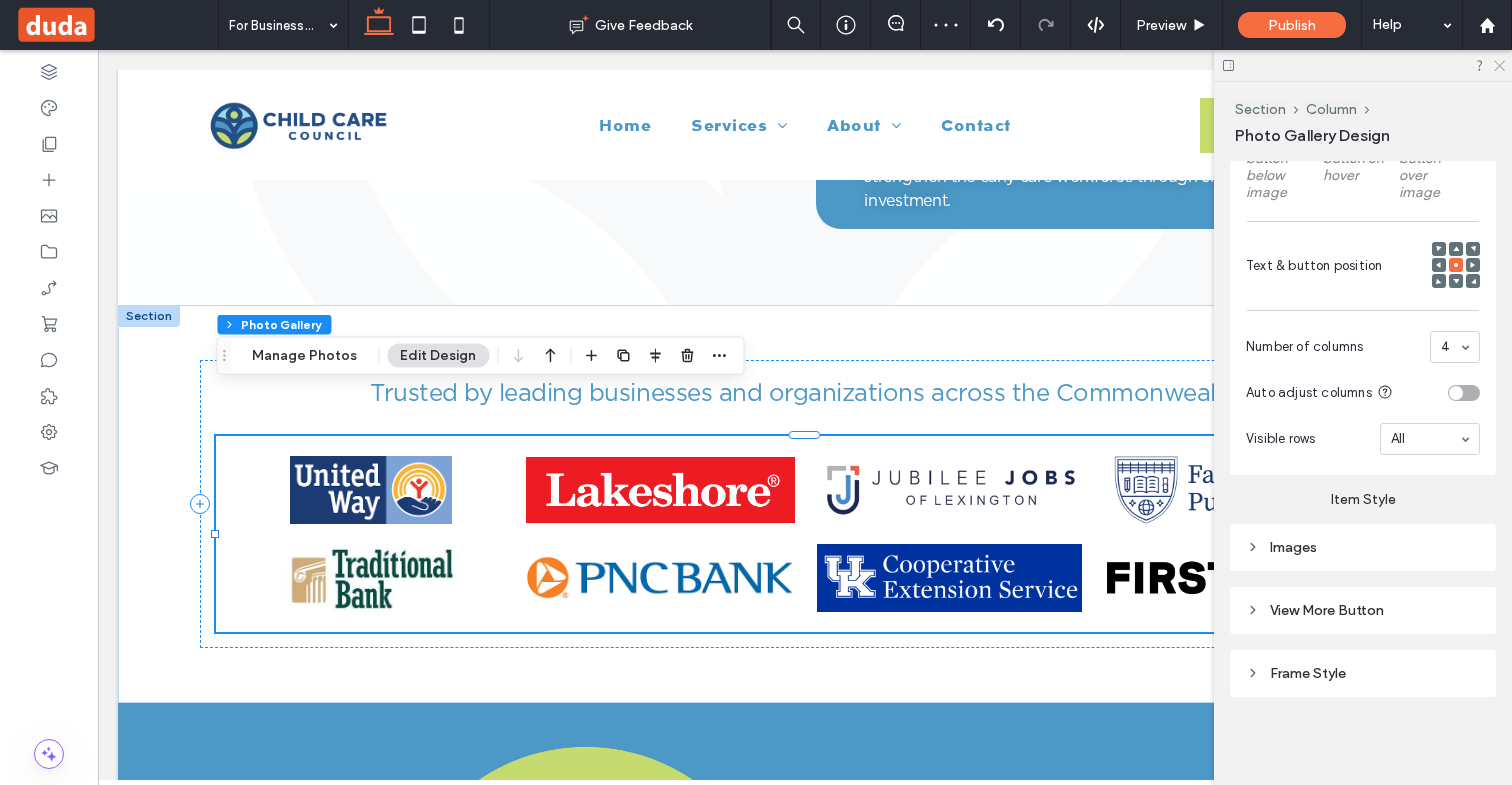 click 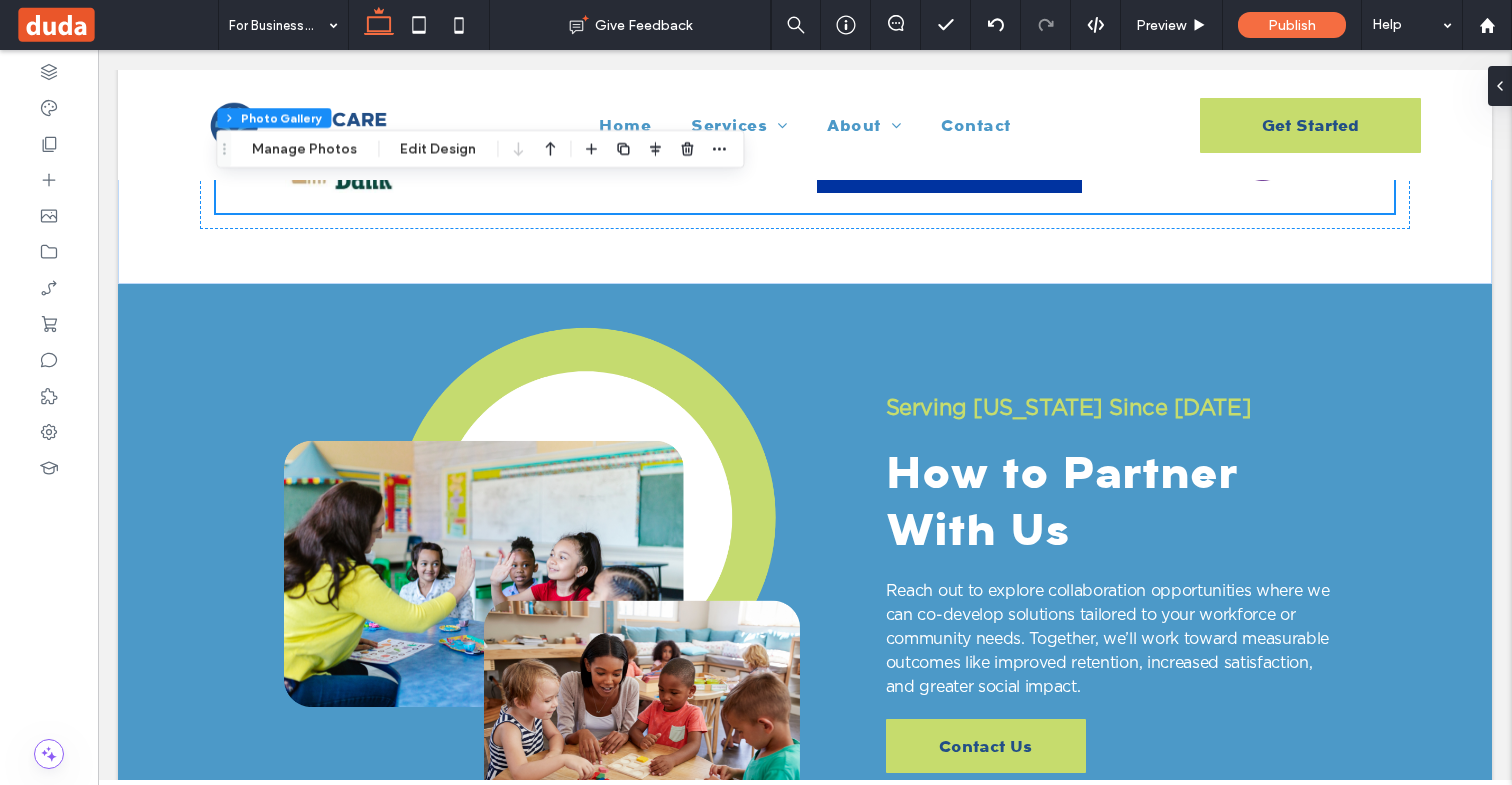 scroll, scrollTop: 1348, scrollLeft: 0, axis: vertical 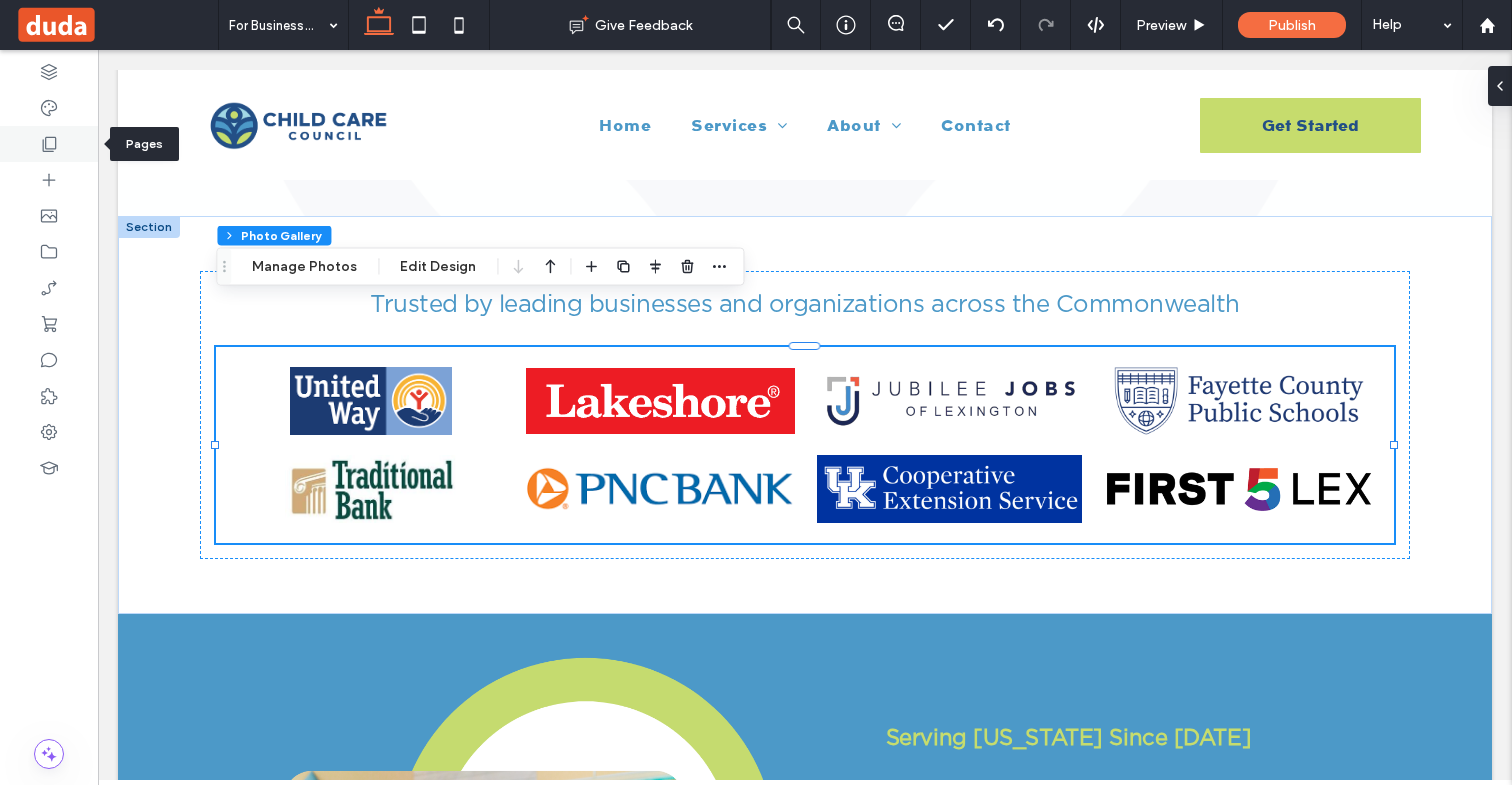 click at bounding box center [49, 144] 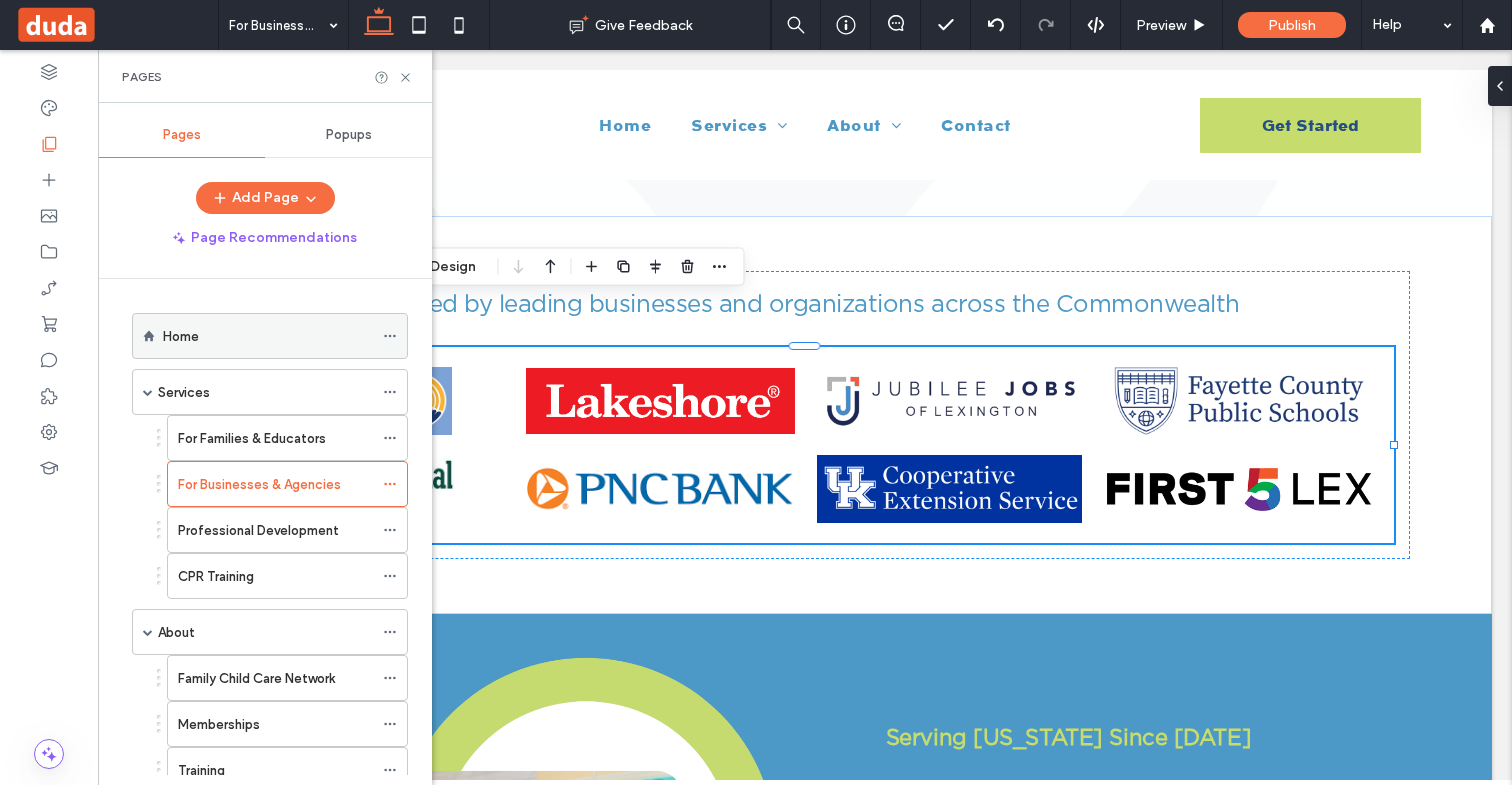 click on "Home" at bounding box center (268, 336) 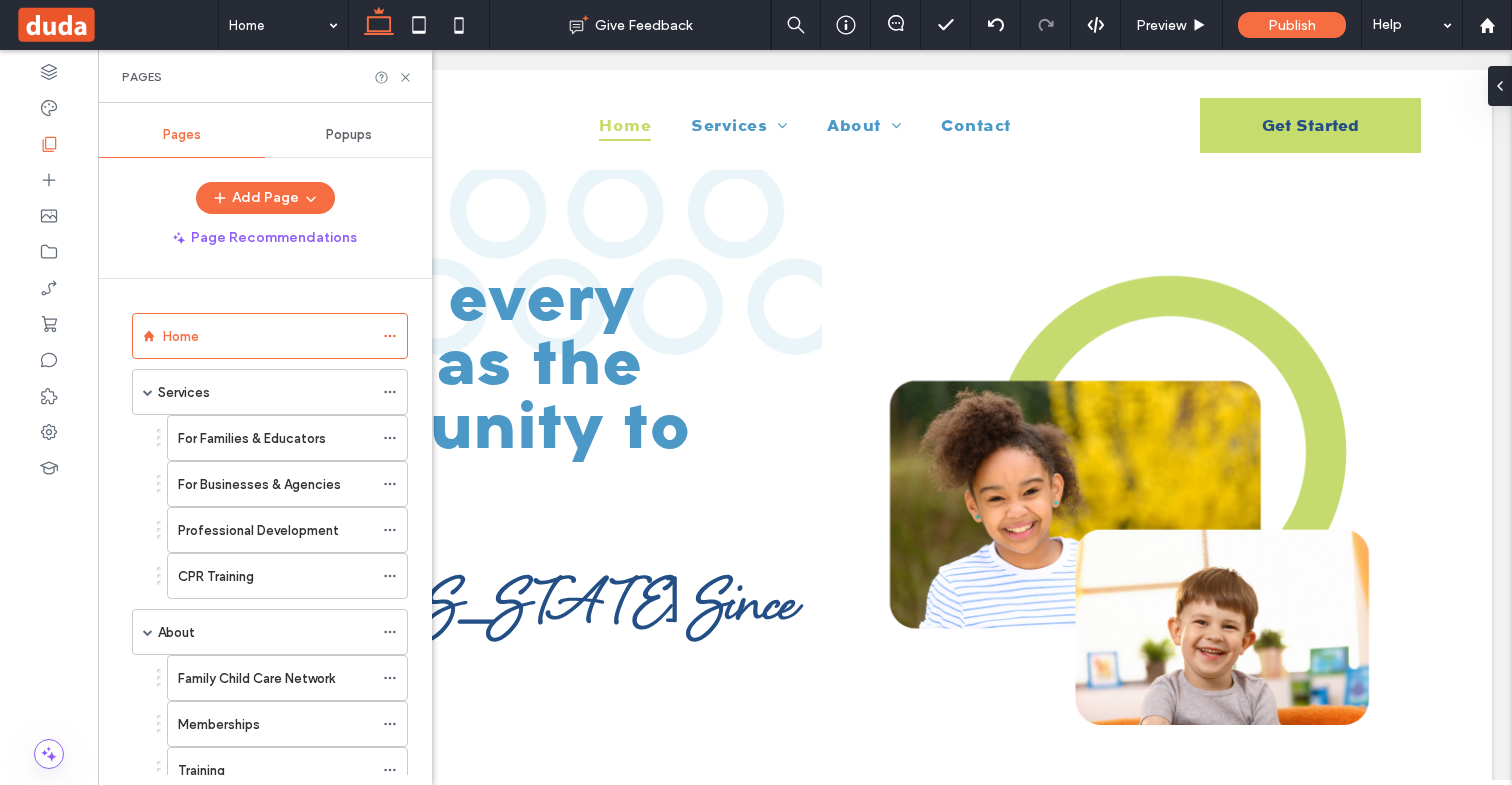 scroll, scrollTop: 0, scrollLeft: 0, axis: both 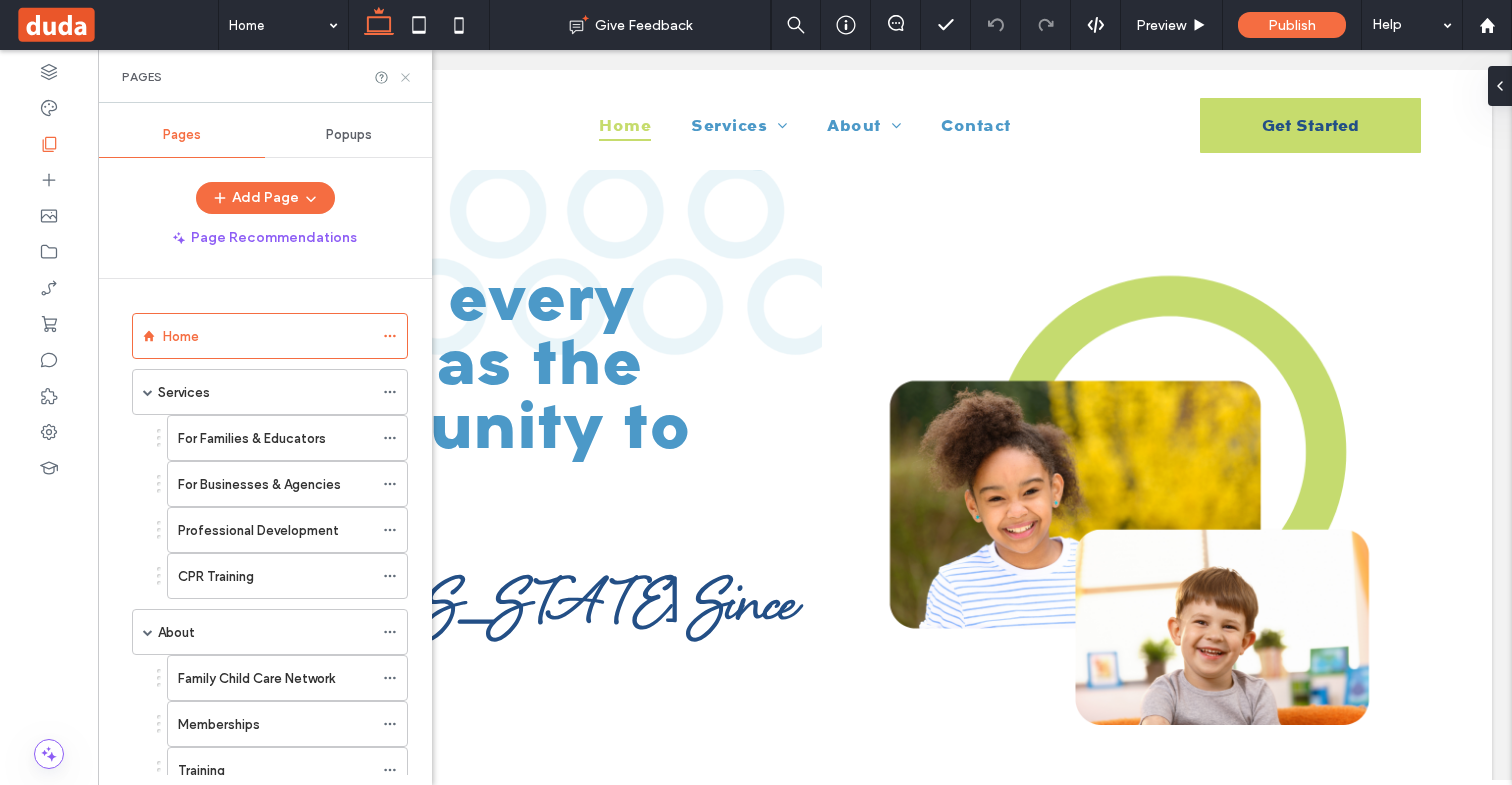 click 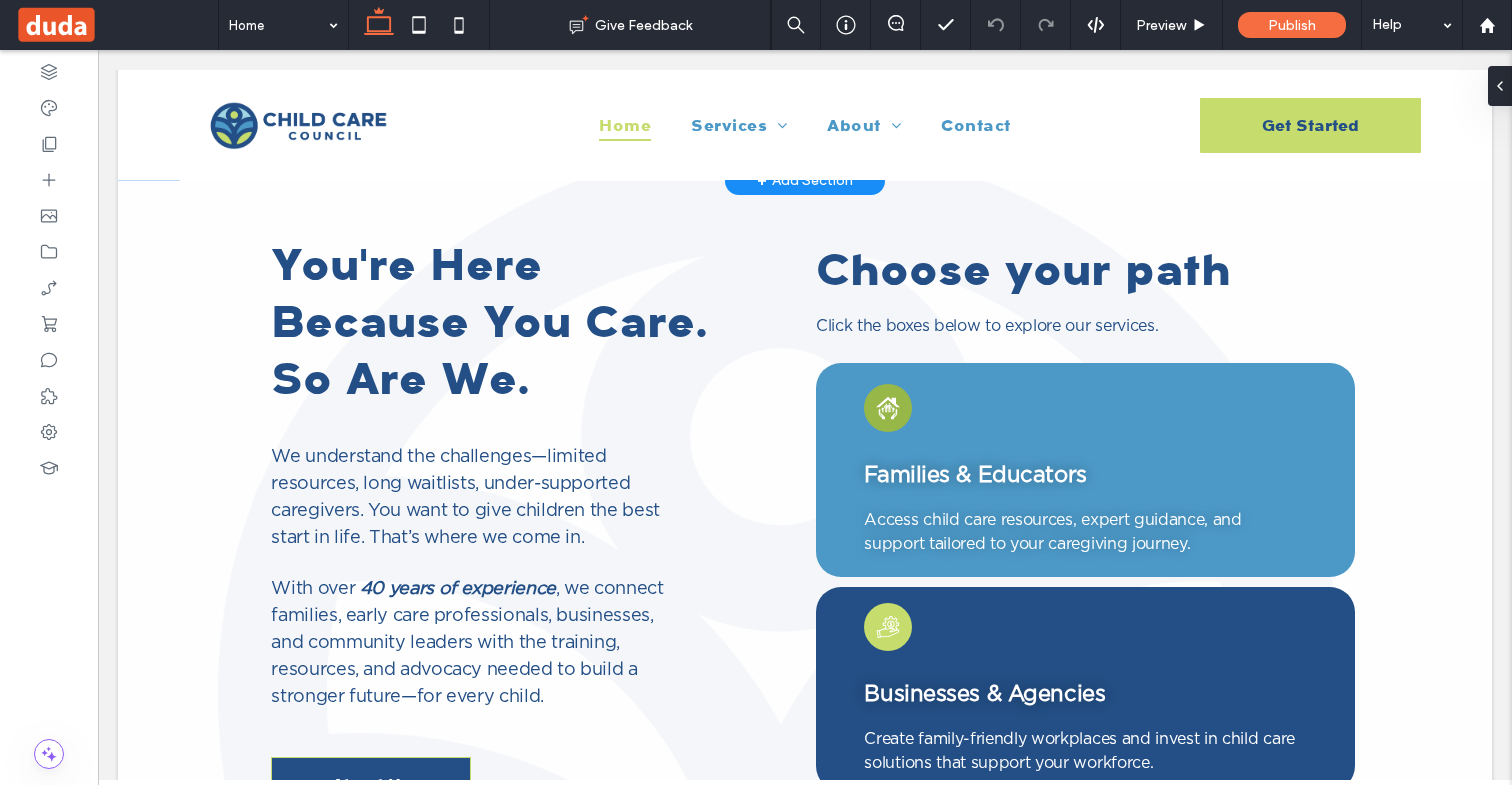 scroll, scrollTop: 818, scrollLeft: 0, axis: vertical 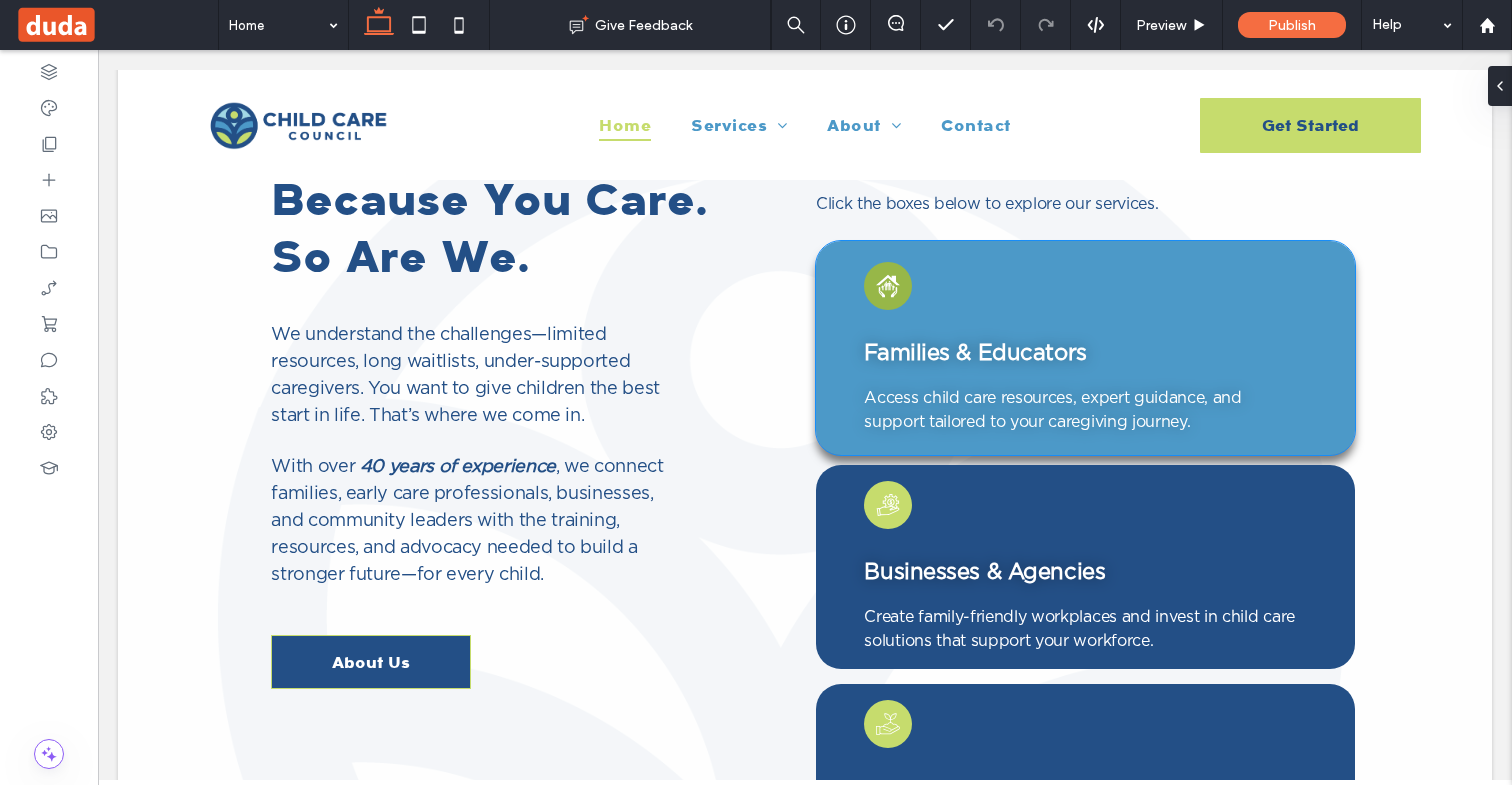 click on "Access child care resources, expert guidance, and support tailored to your caregiving journey." at bounding box center [1084, 410] 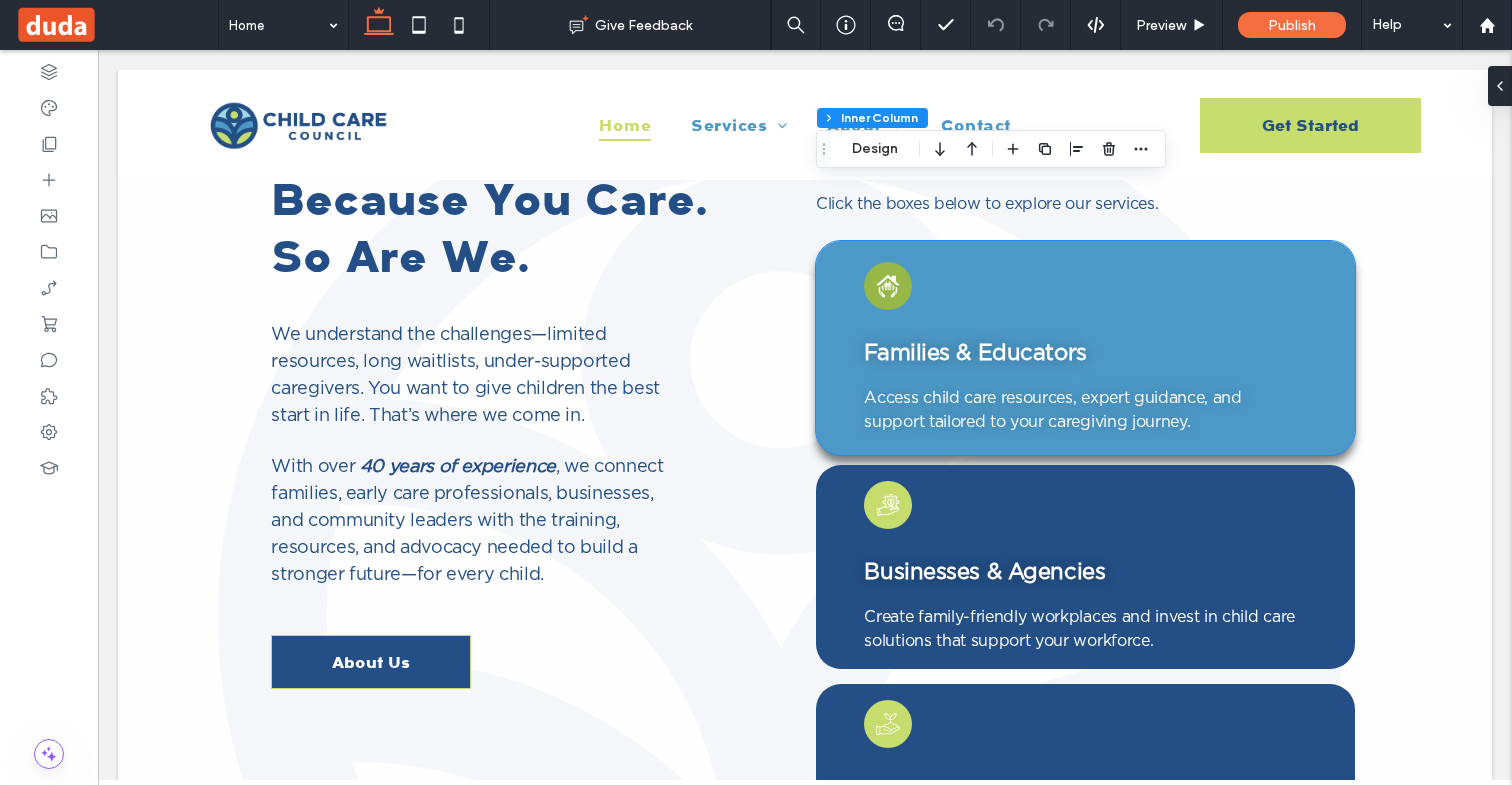 click on "Access child care resources, expert guidance, and support tailored to your caregiving journey." at bounding box center [1084, 410] 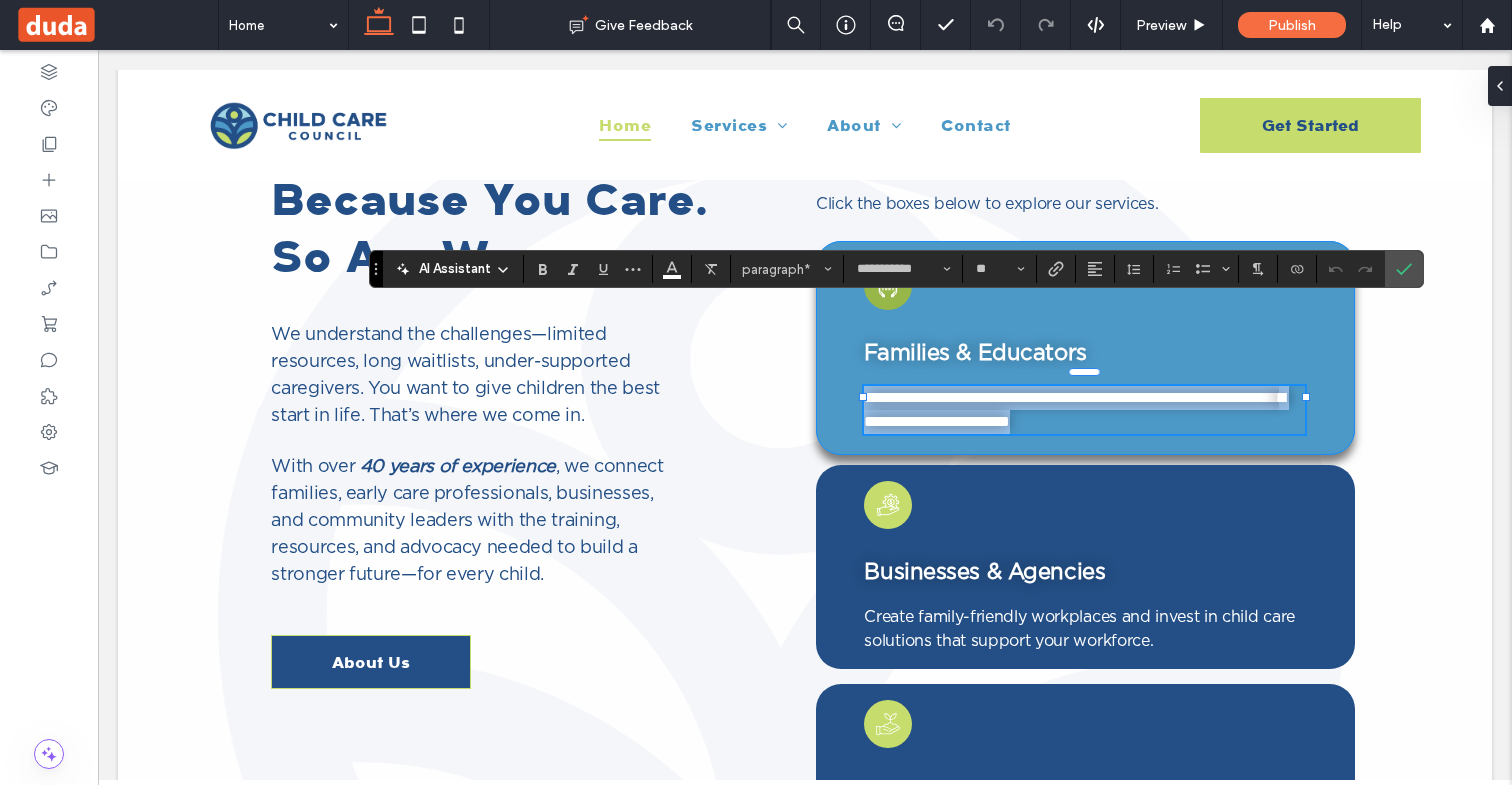 click on "**********" at bounding box center (1084, 410) 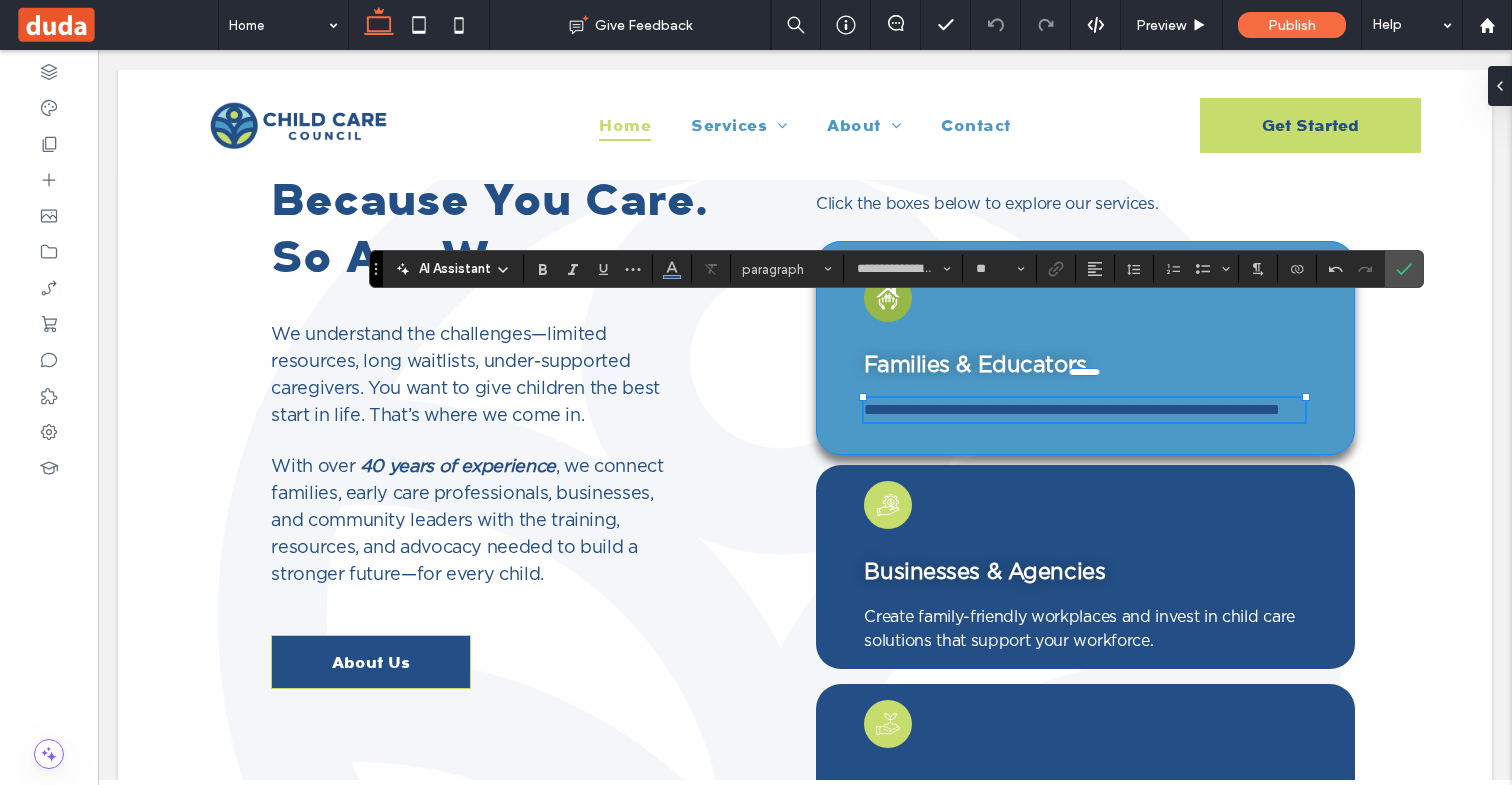 type on "**********" 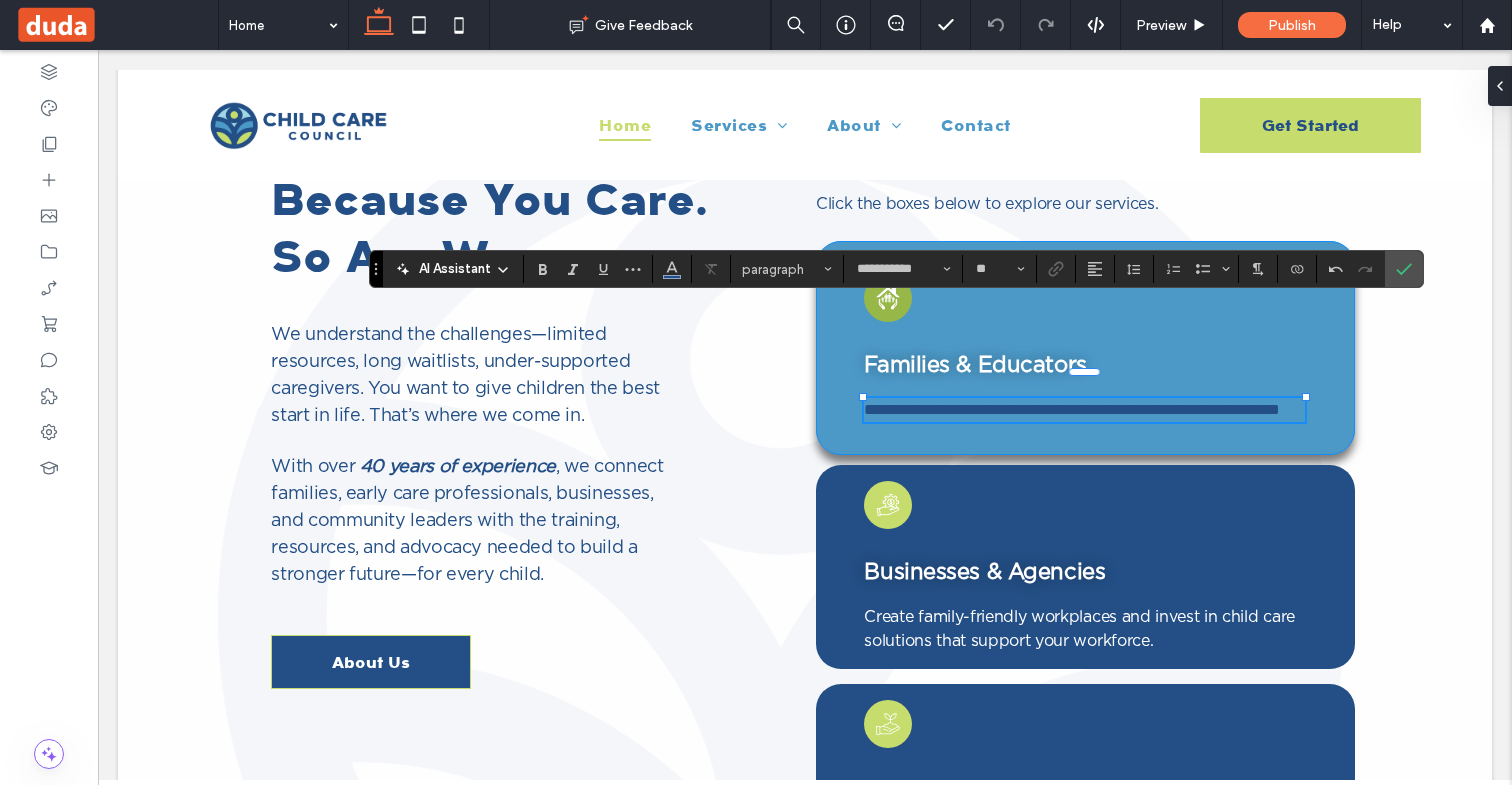 click on "**********" at bounding box center [1072, 409] 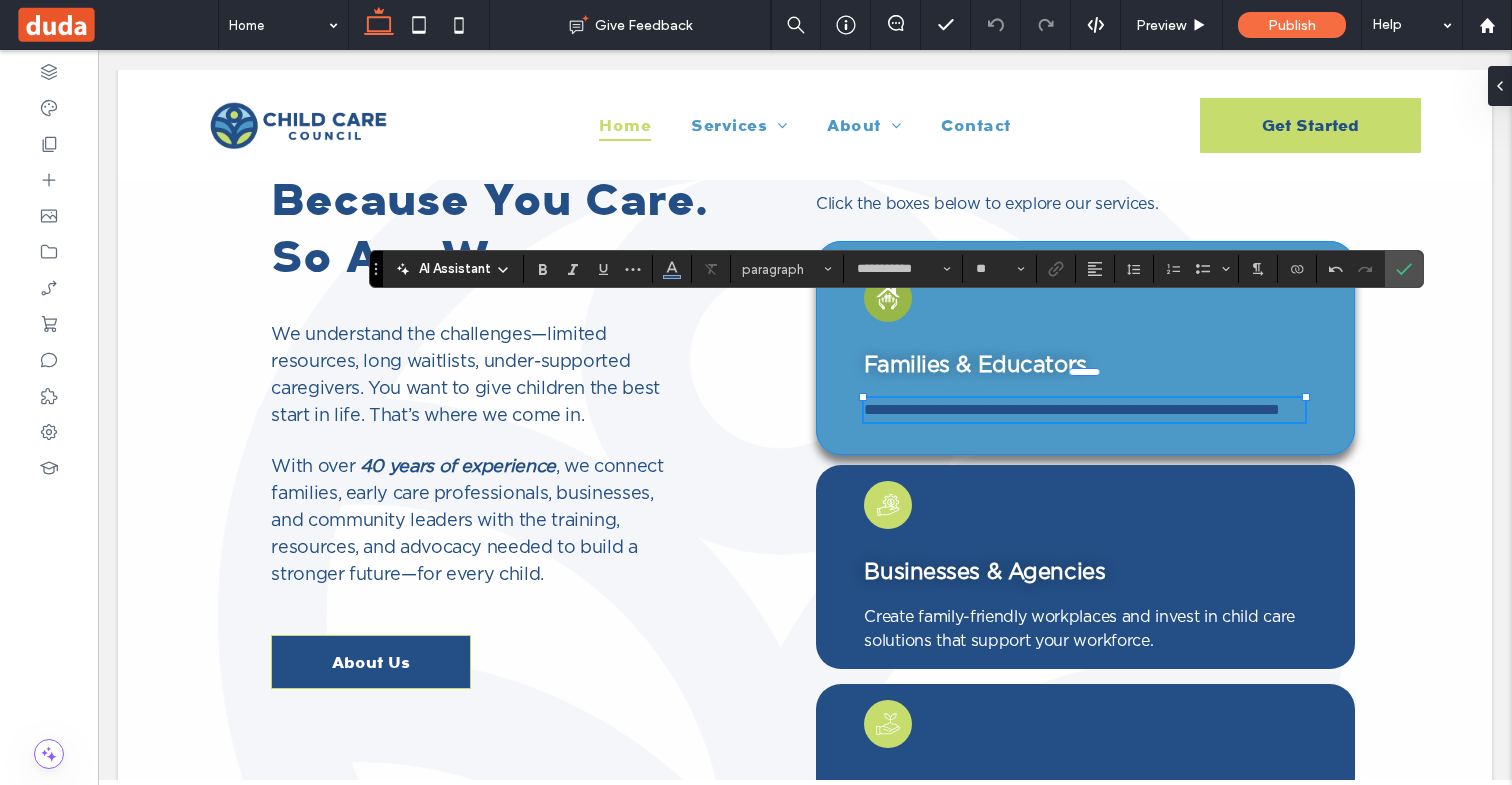 type 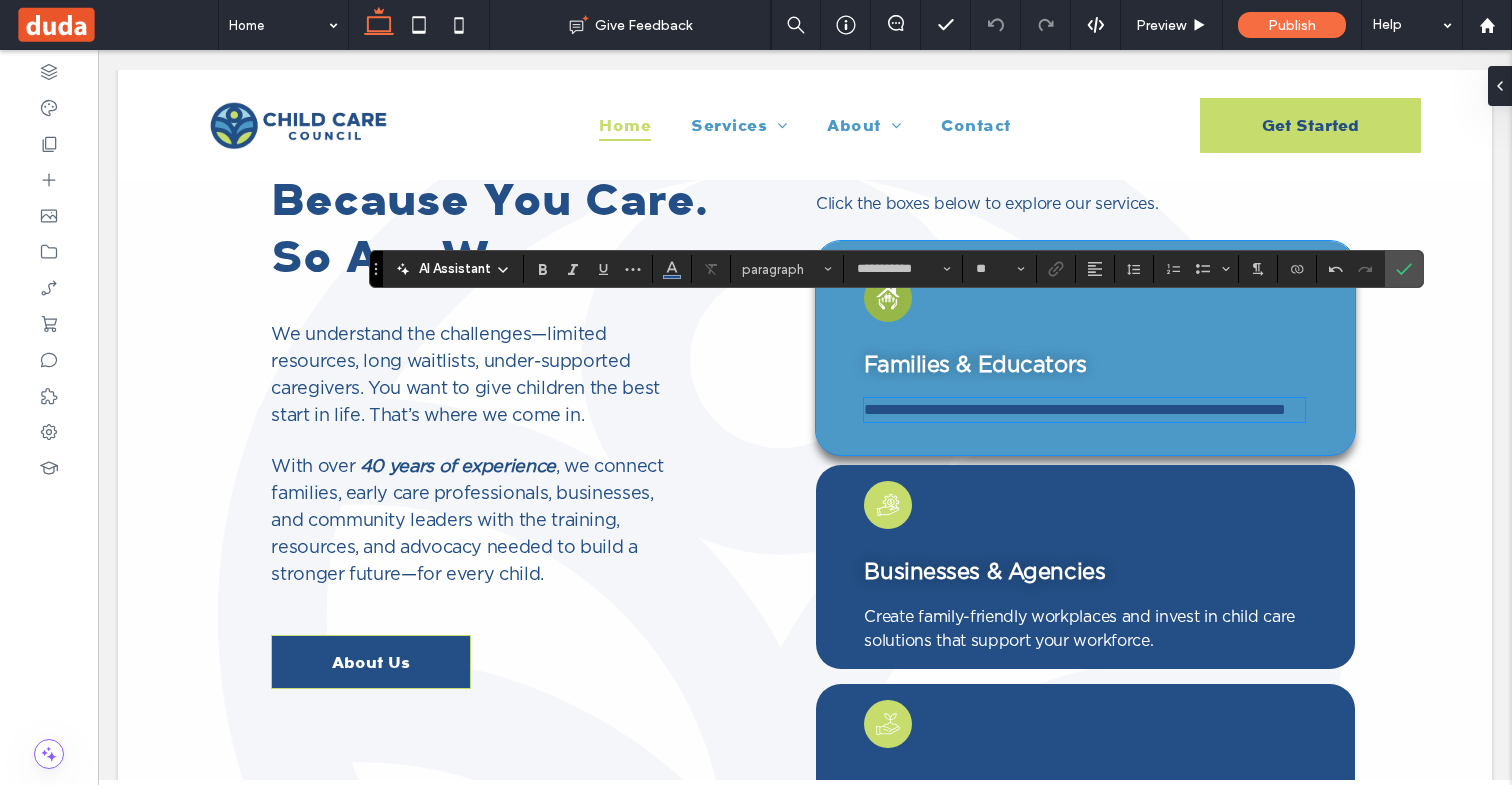 click on "**********" at bounding box center [1084, 410] 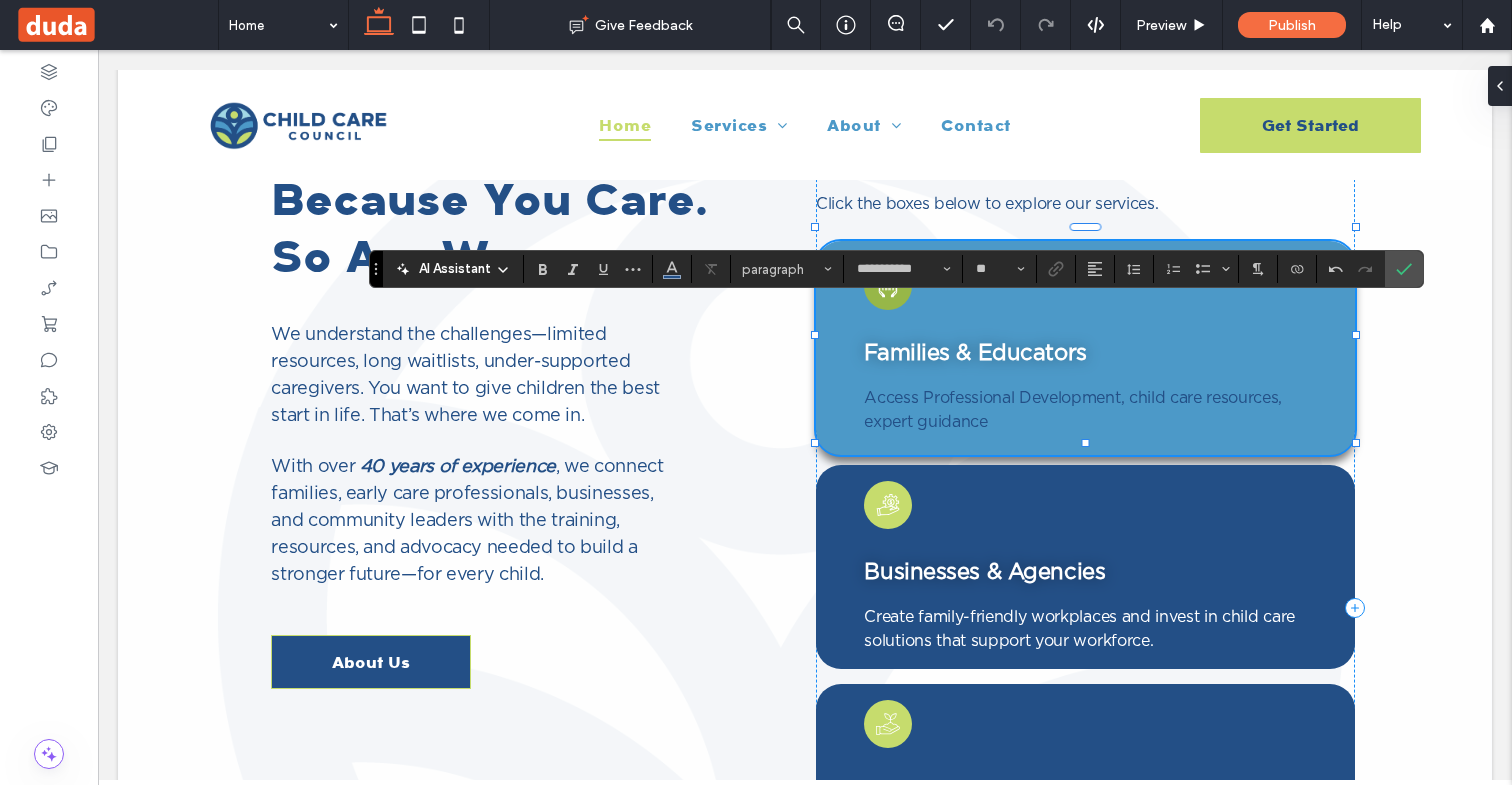 click on "Access Professional Development, child care resources, expert guidance" at bounding box center [1084, 410] 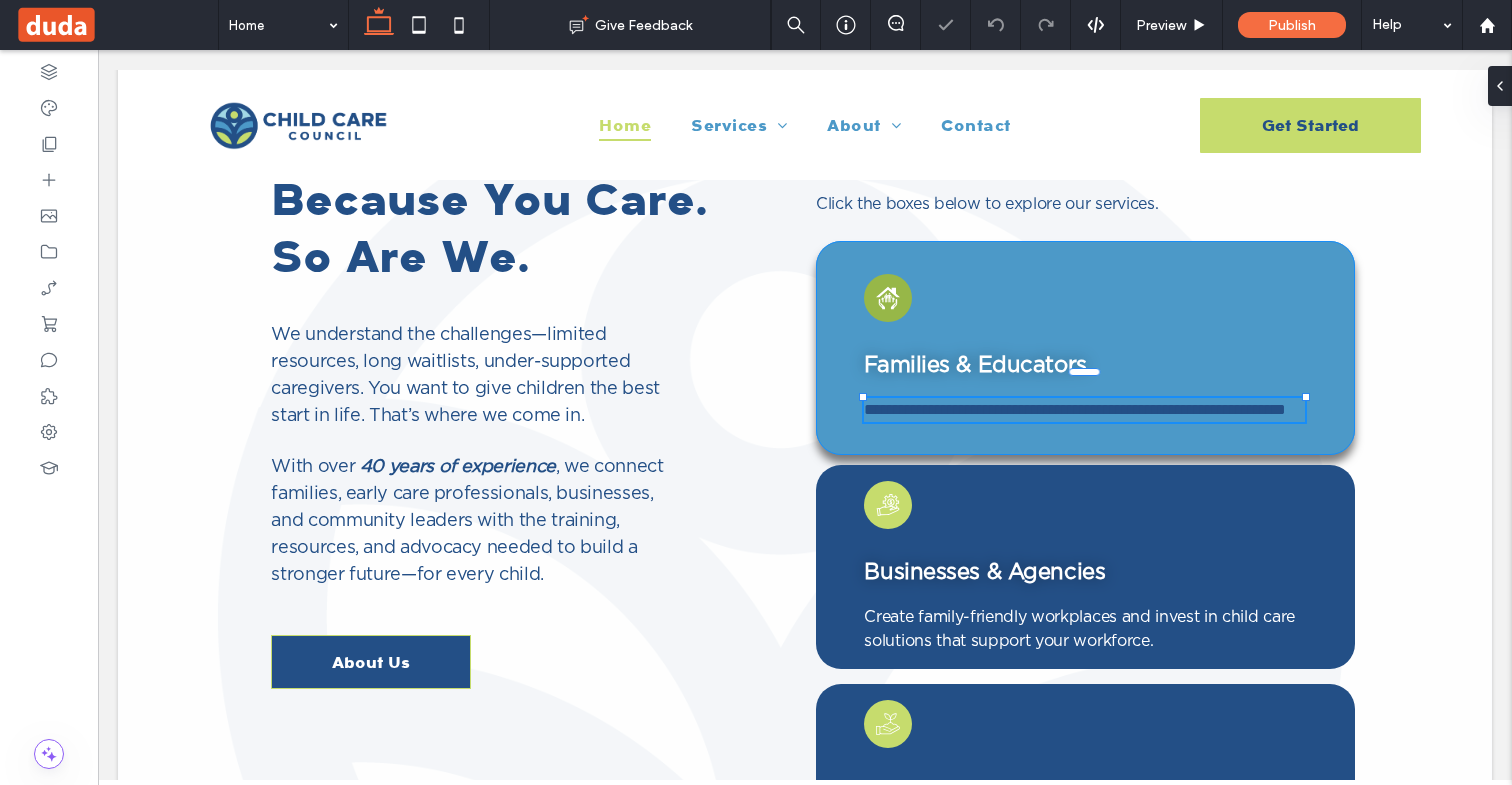 click on "**********" at bounding box center [1084, 410] 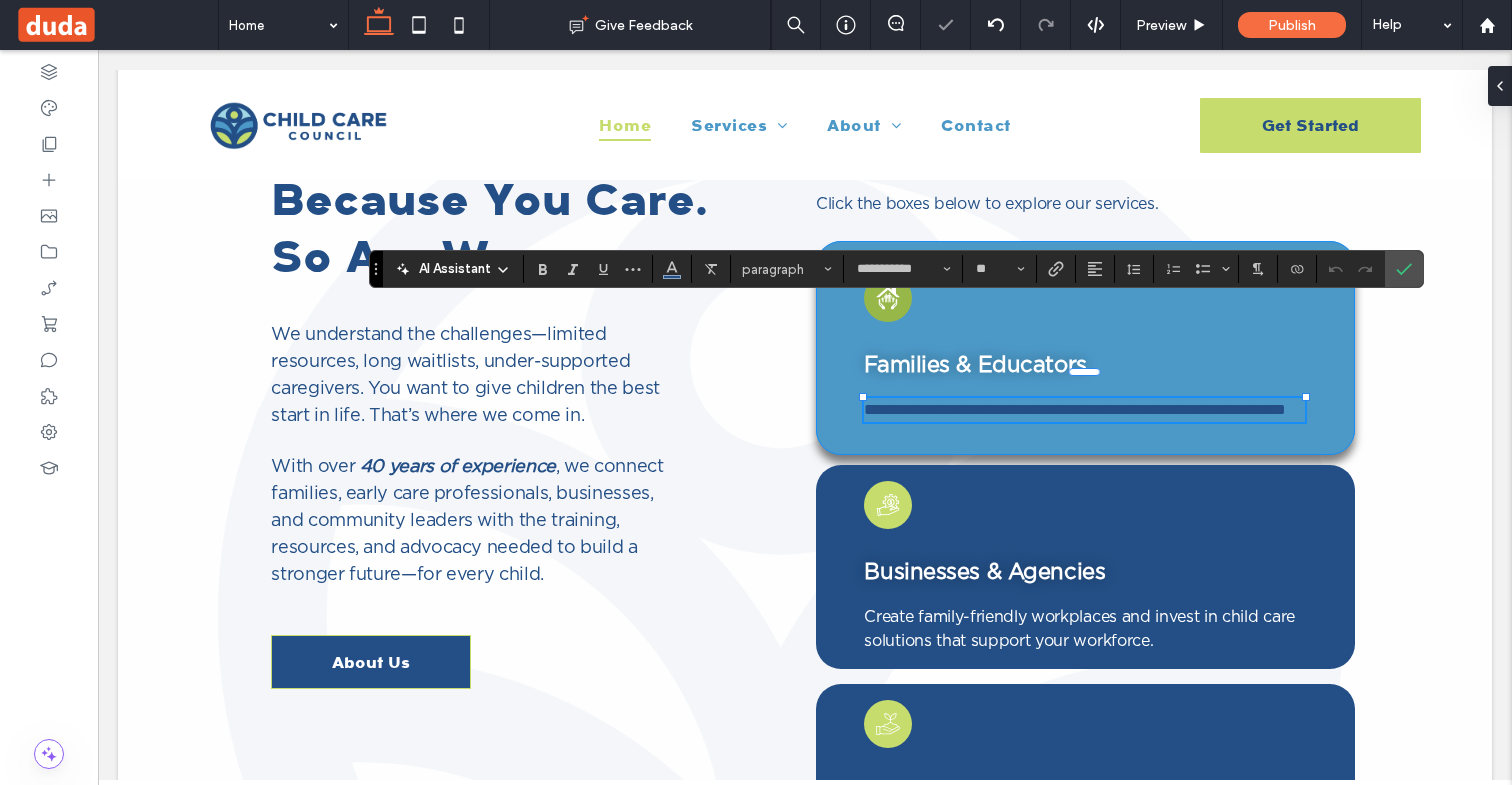click on "**********" at bounding box center (1084, 410) 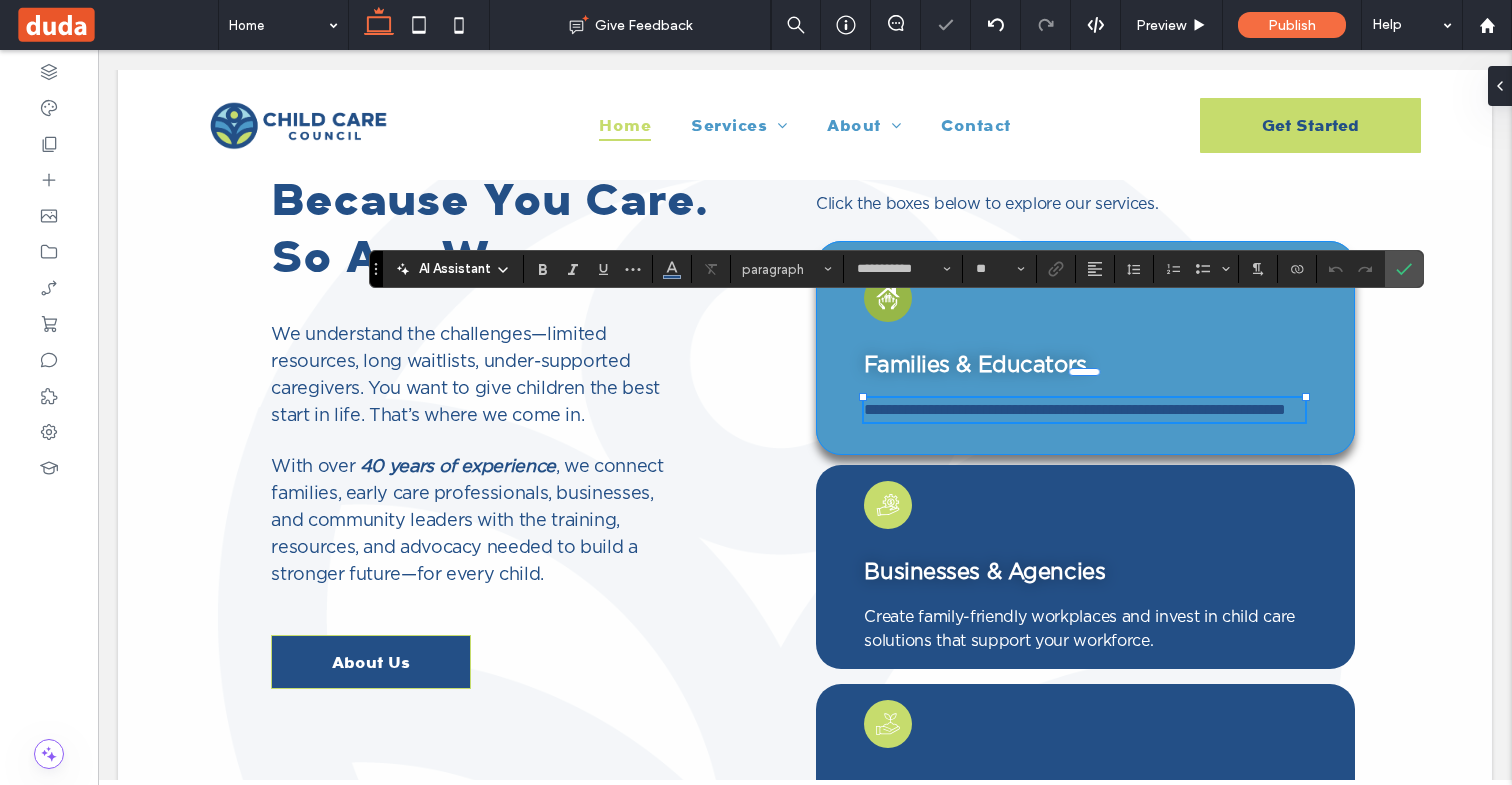 type 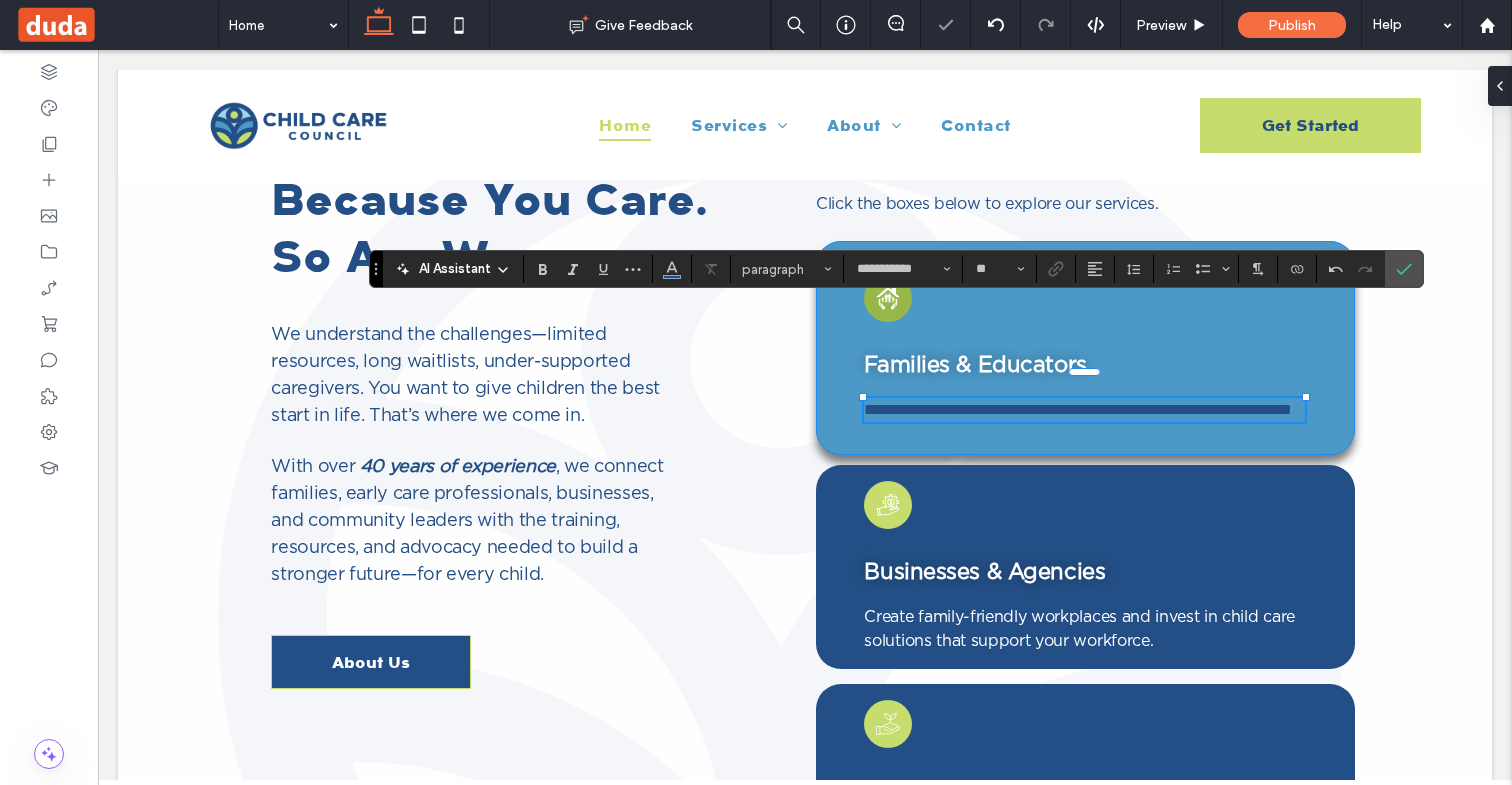 click on "**********" at bounding box center [1084, 410] 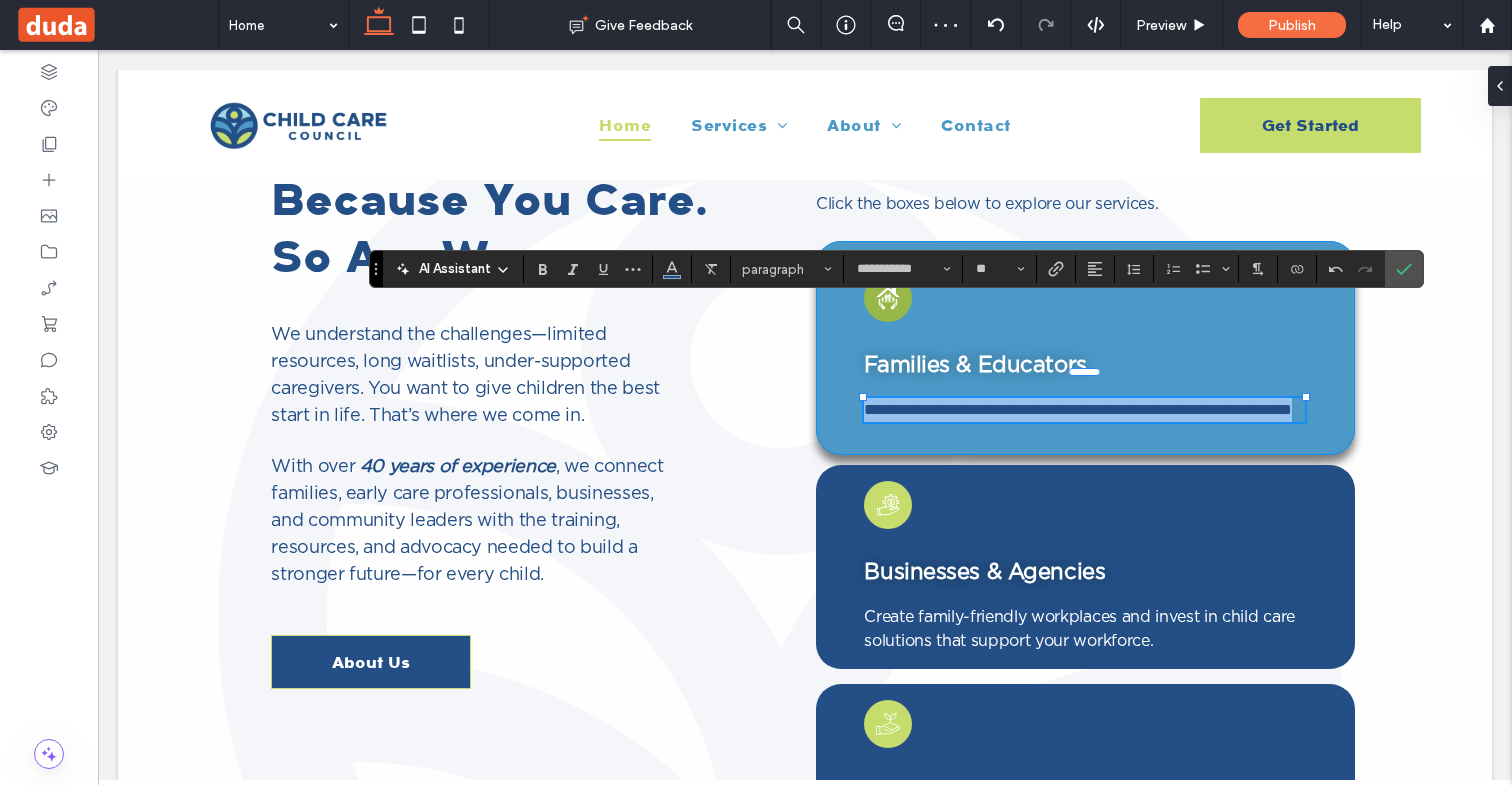 click on "**********" at bounding box center (1084, 410) 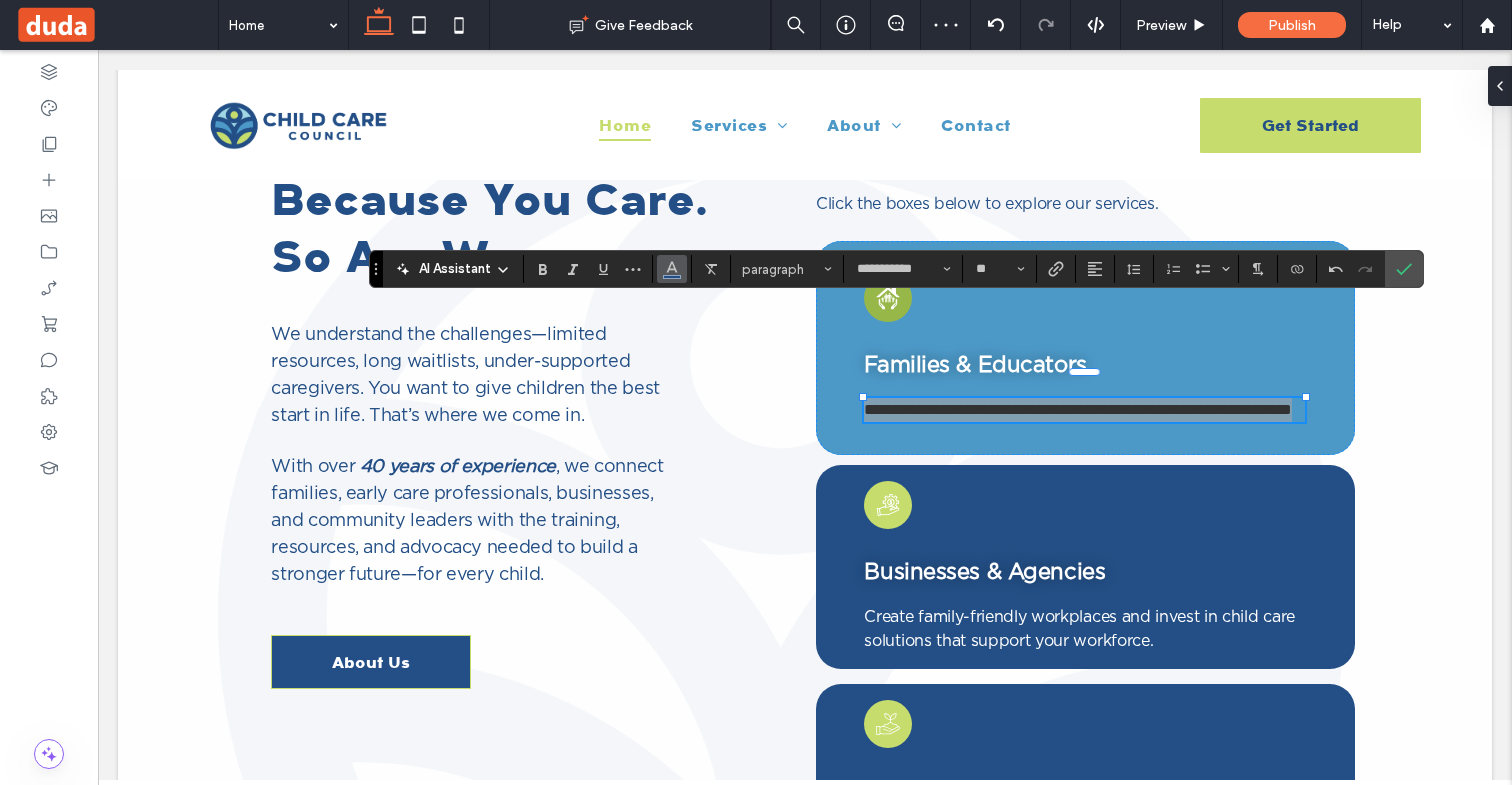 click at bounding box center [672, 269] 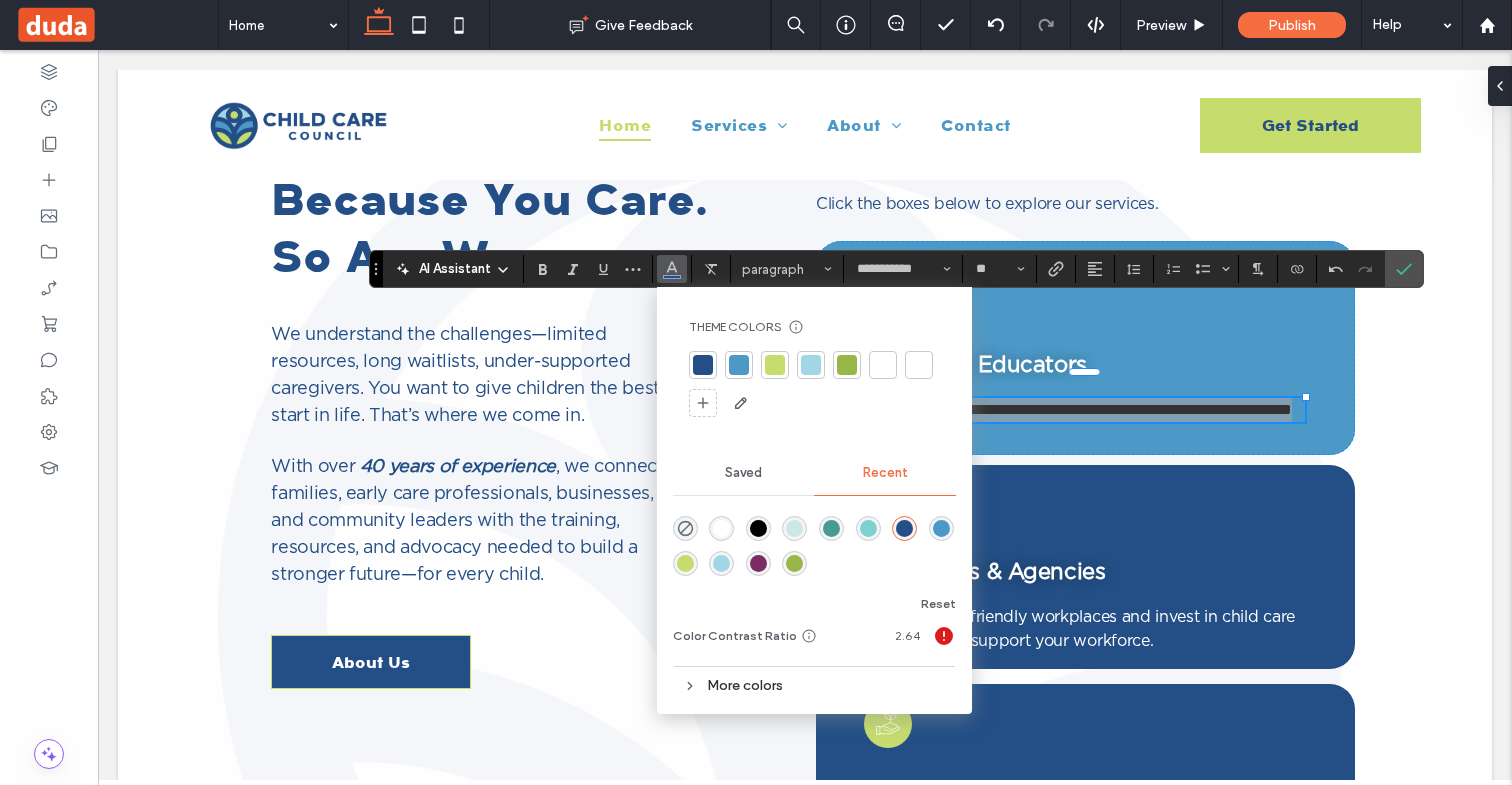 click at bounding box center (883, 365) 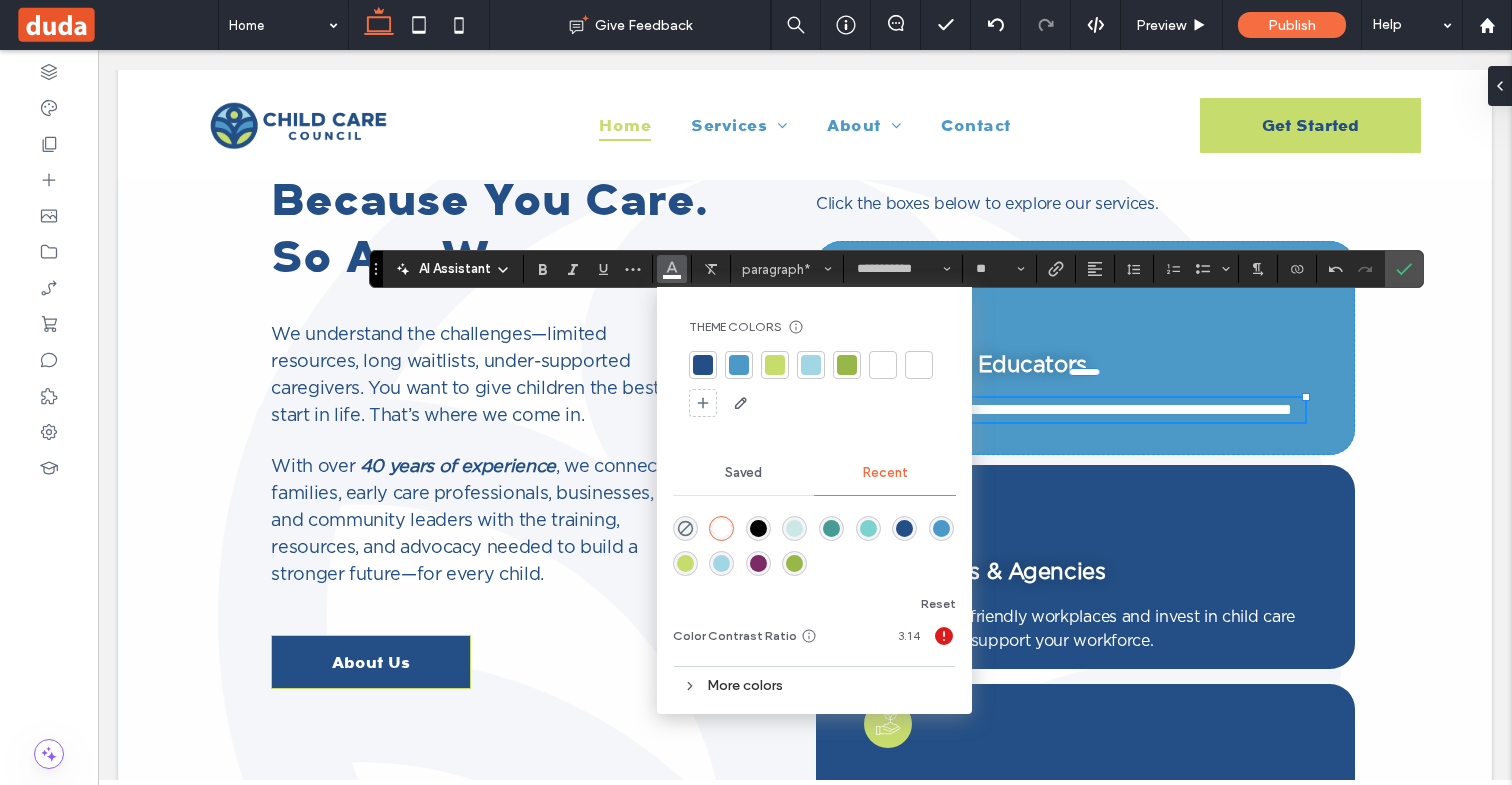click on "**********" at bounding box center (805, 598) 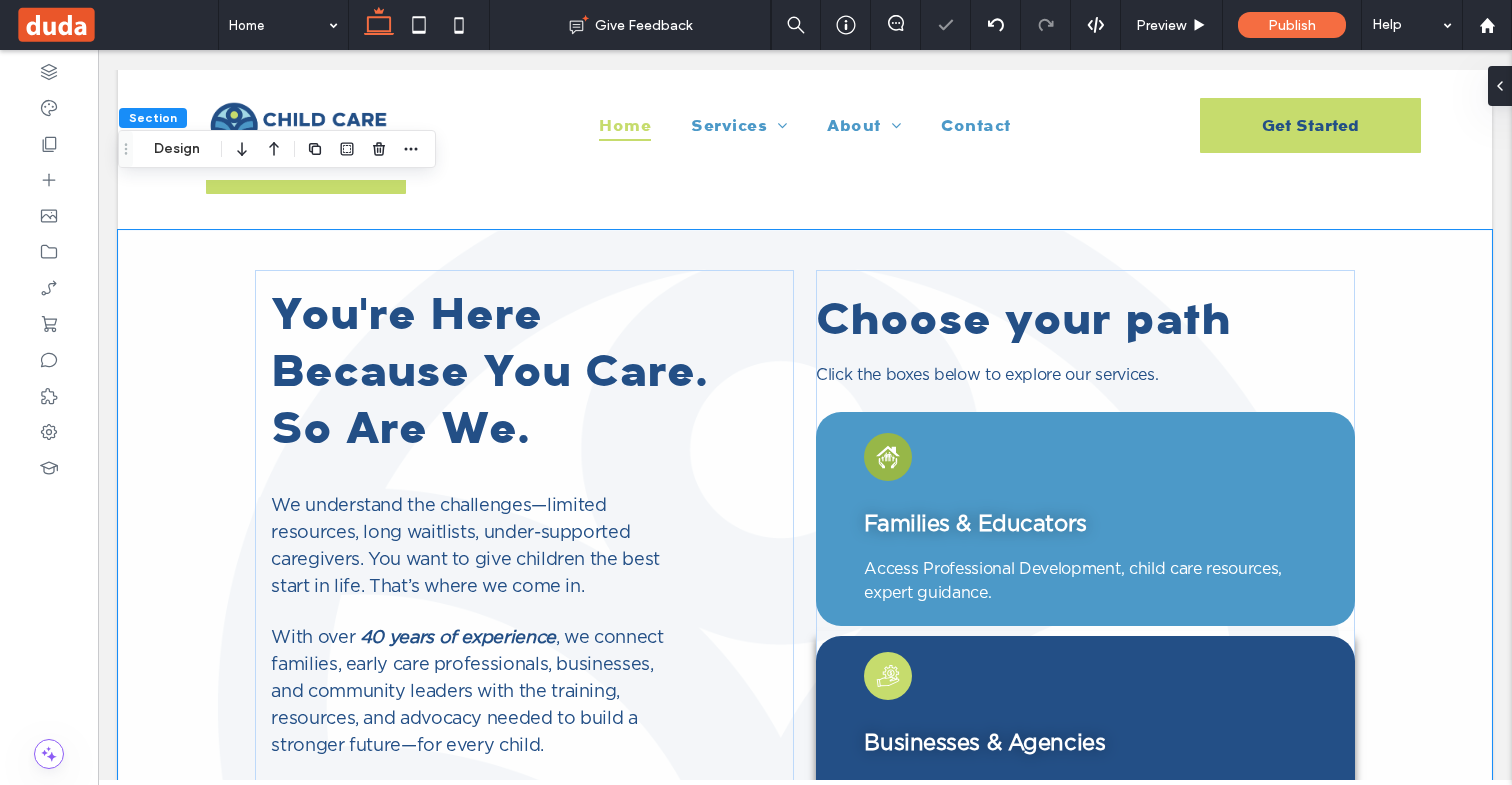 scroll, scrollTop: 0, scrollLeft: 0, axis: both 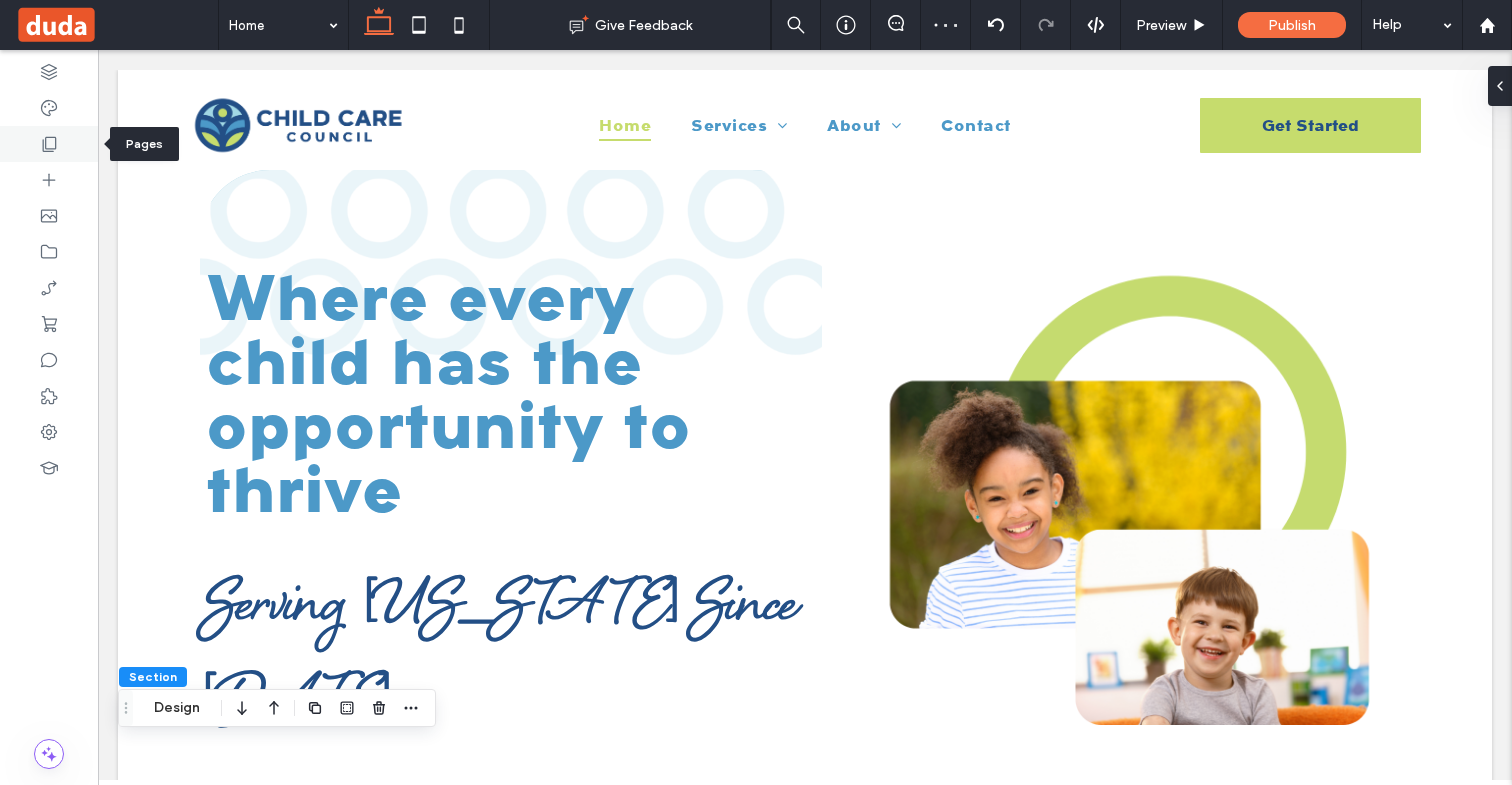 click at bounding box center (49, 144) 